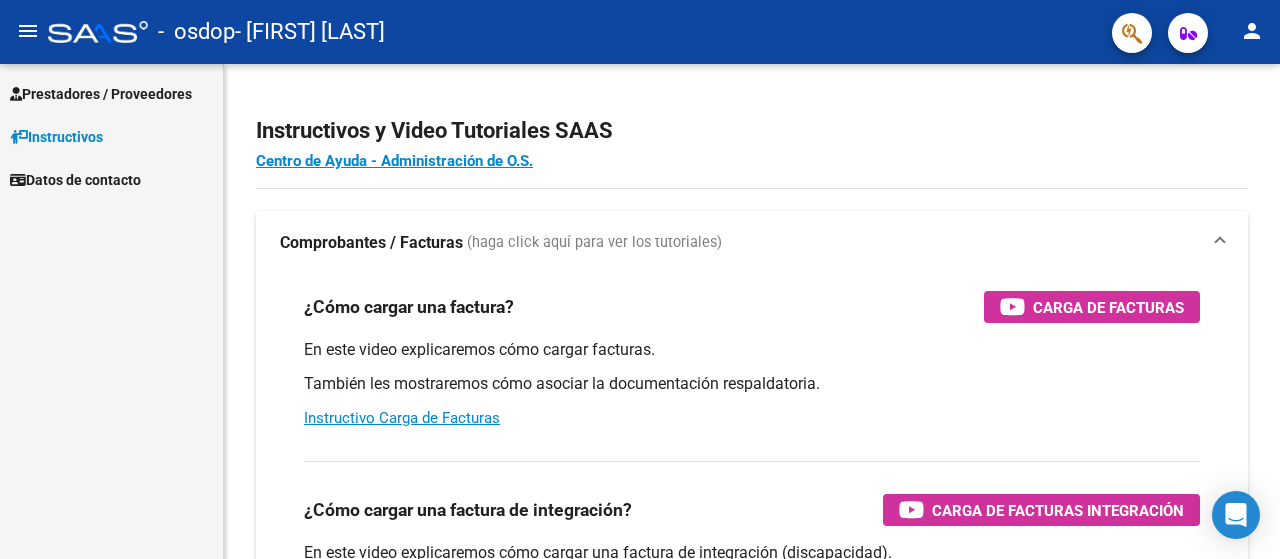 scroll, scrollTop: 0, scrollLeft: 0, axis: both 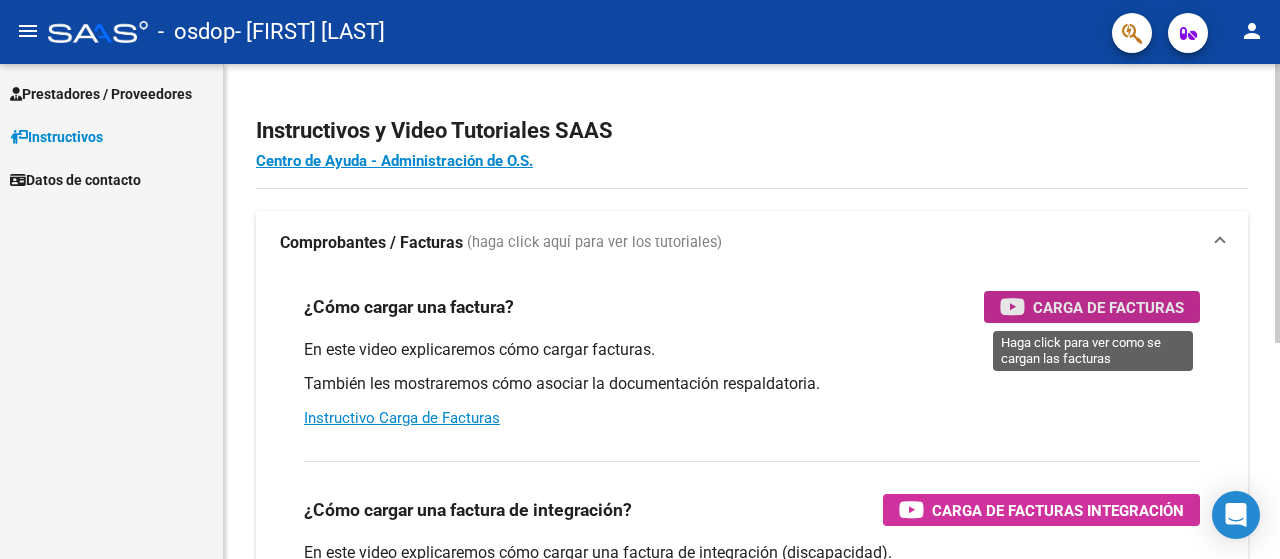 click on "Carga de Facturas" at bounding box center [1108, 307] 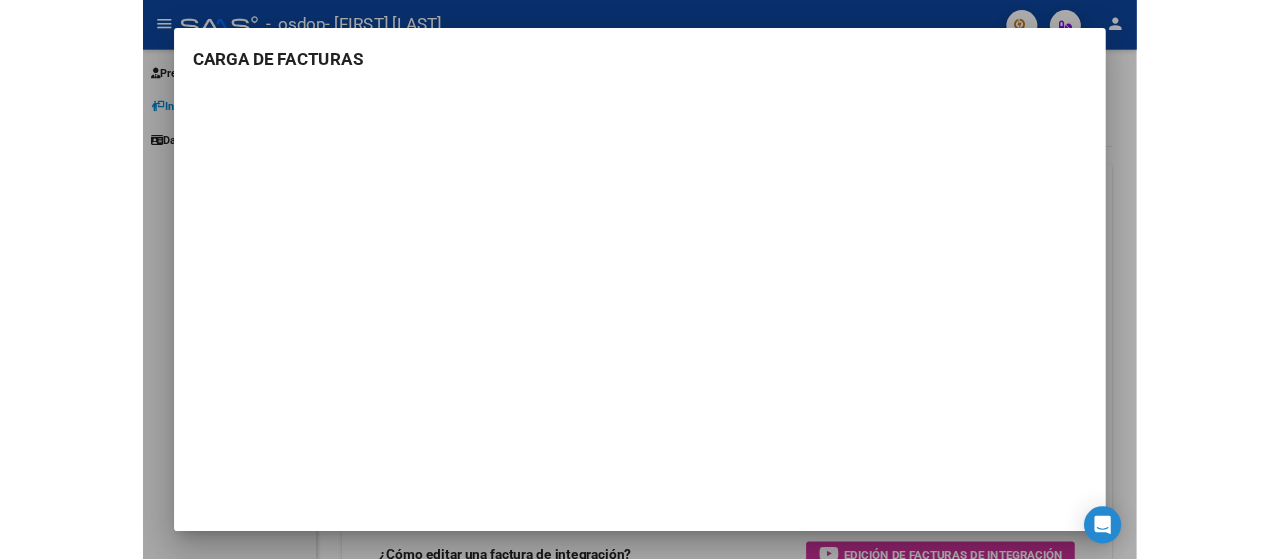 scroll, scrollTop: 0, scrollLeft: 0, axis: both 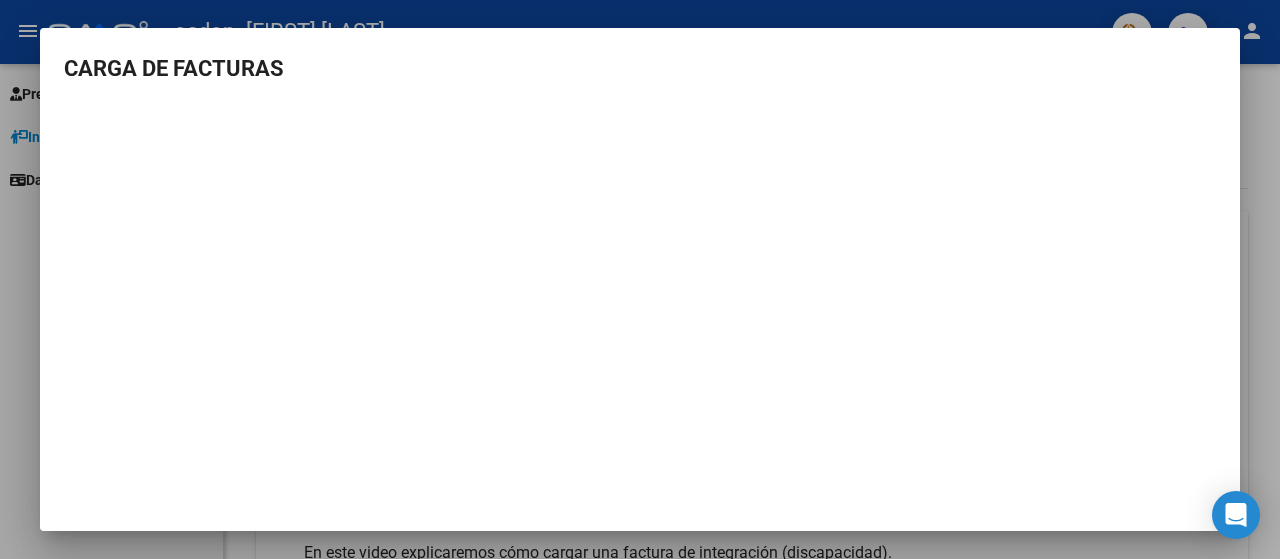 click at bounding box center (640, 279) 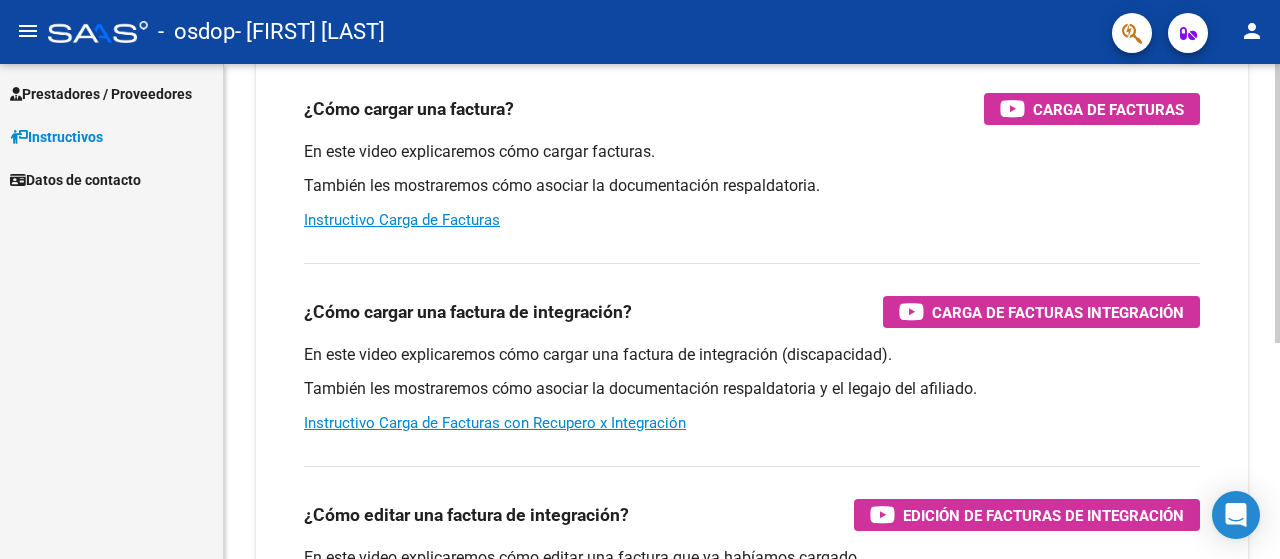 scroll, scrollTop: 199, scrollLeft: 0, axis: vertical 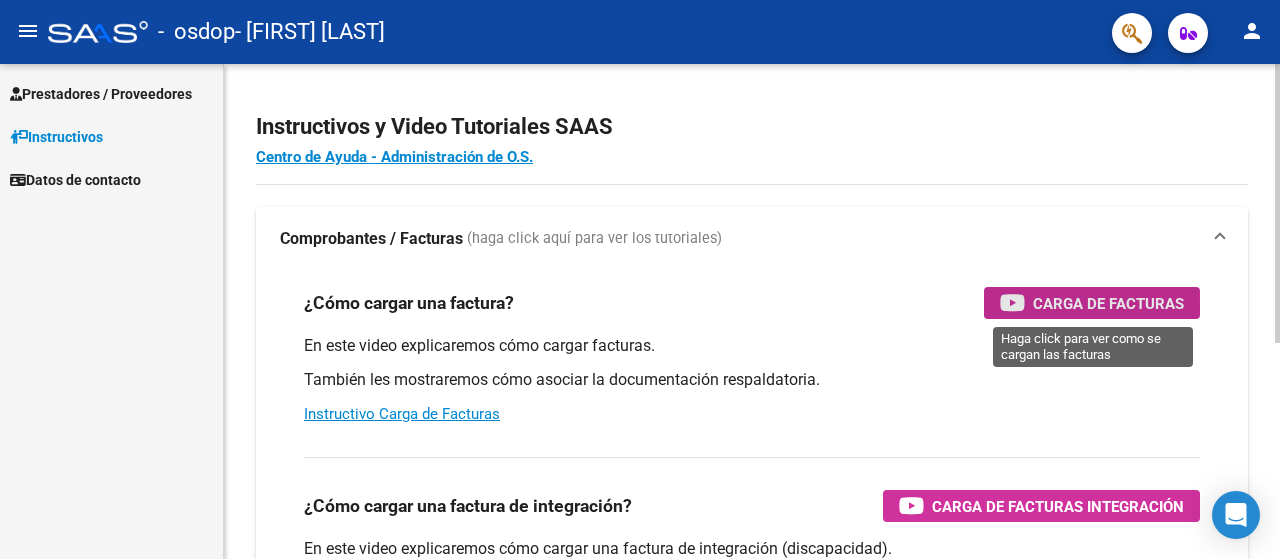 click on "Carga de Facturas" at bounding box center [1108, 303] 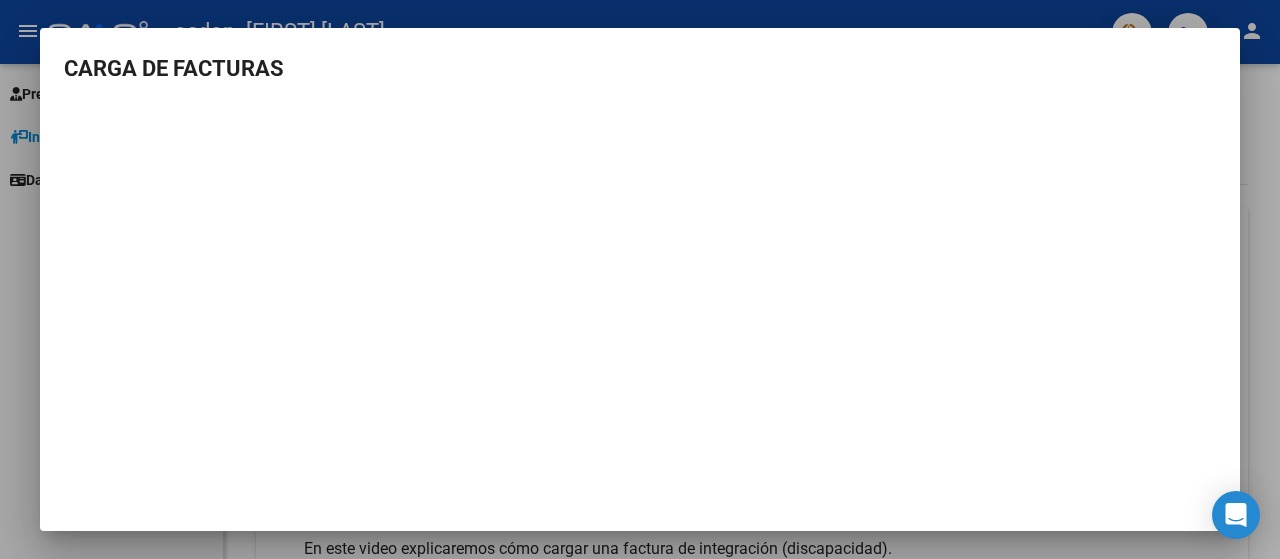 click at bounding box center [640, 279] 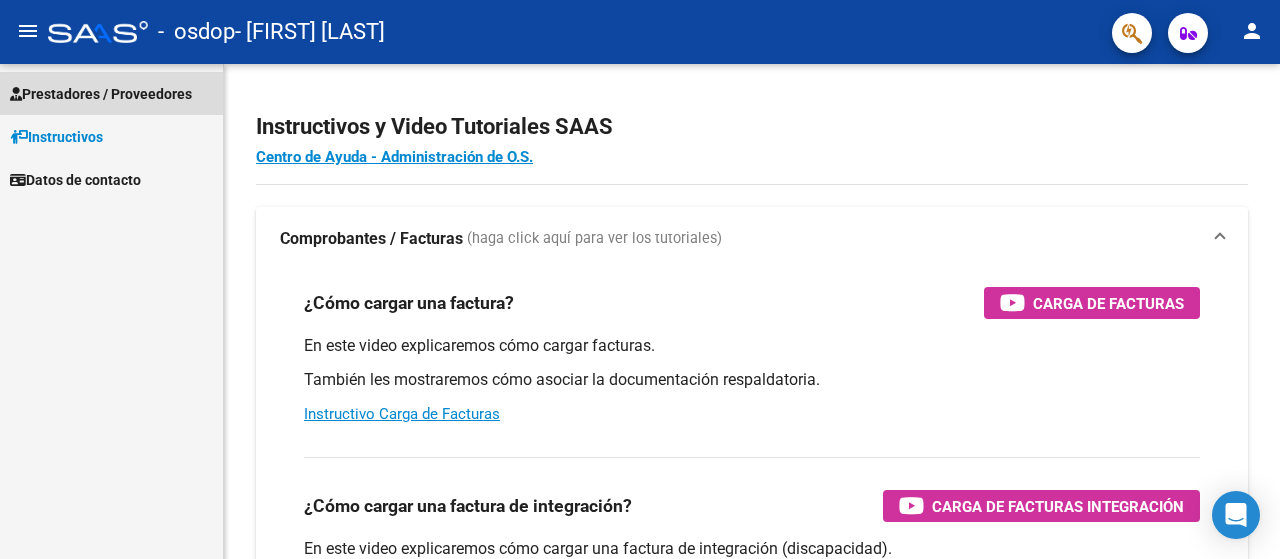 click on "Prestadores / Proveedores" at bounding box center (101, 94) 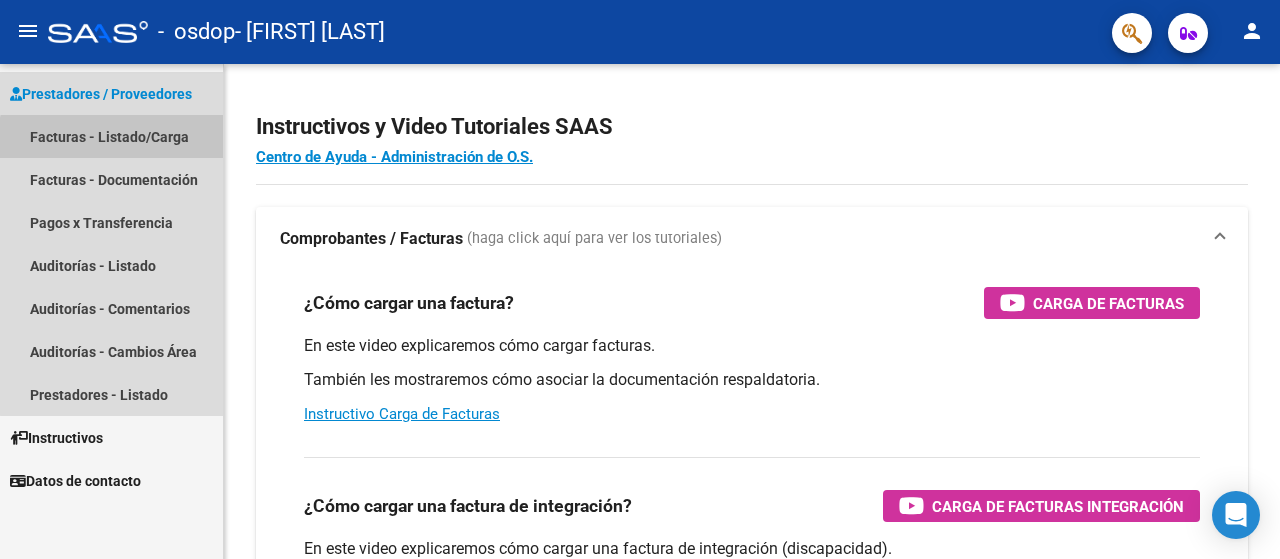 click on "Facturas - Listado/Carga" at bounding box center [111, 136] 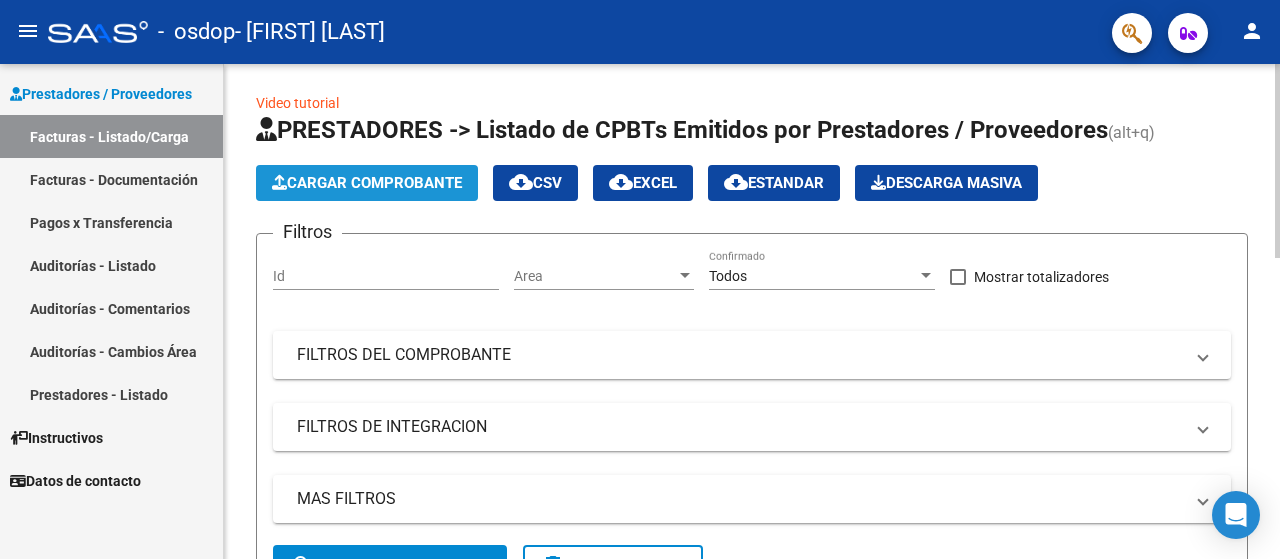 click on "Cargar Comprobante" 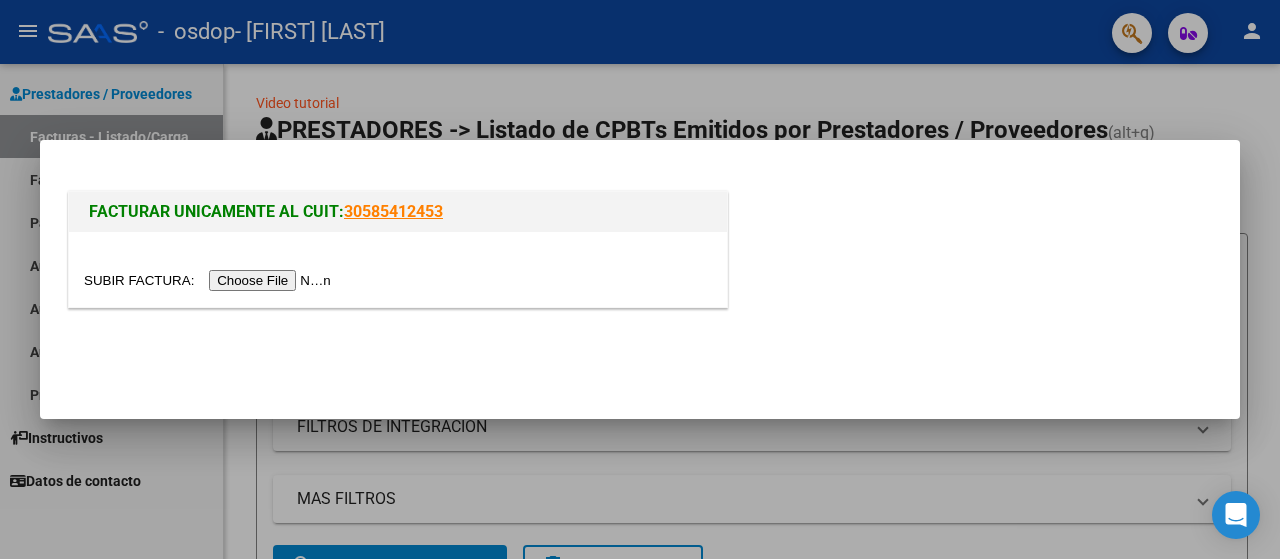 click at bounding box center (210, 280) 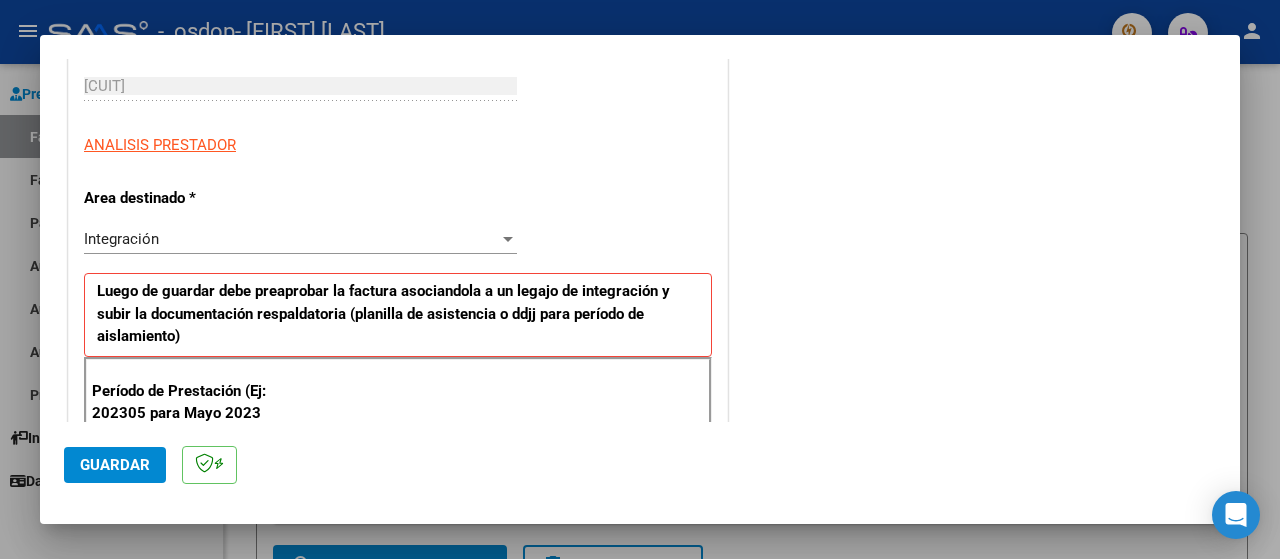 scroll, scrollTop: 331, scrollLeft: 0, axis: vertical 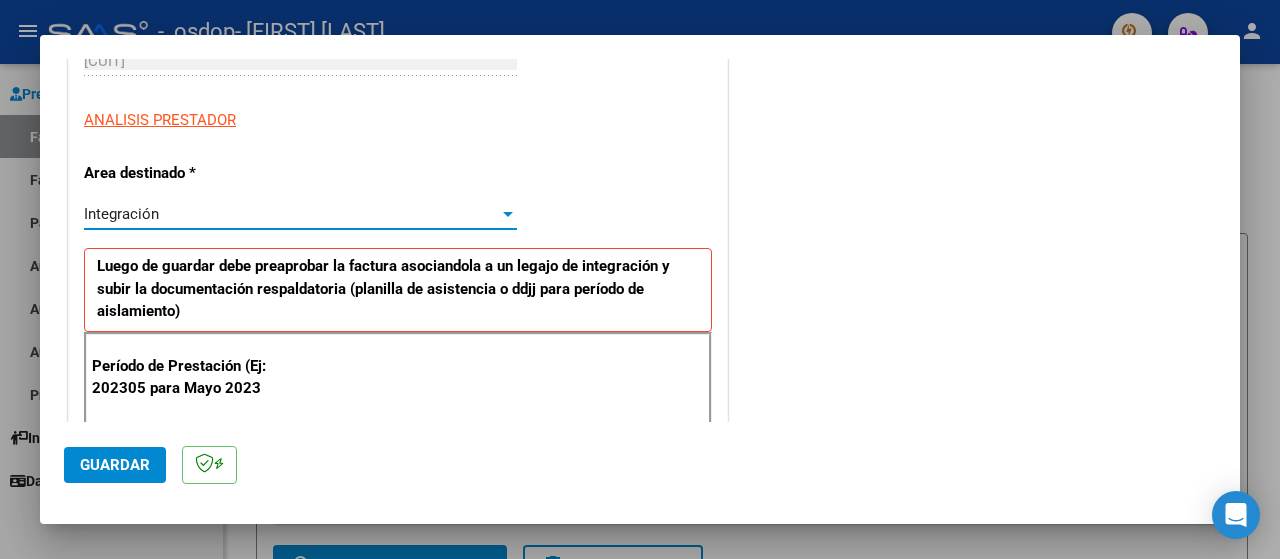 click at bounding box center (508, 214) 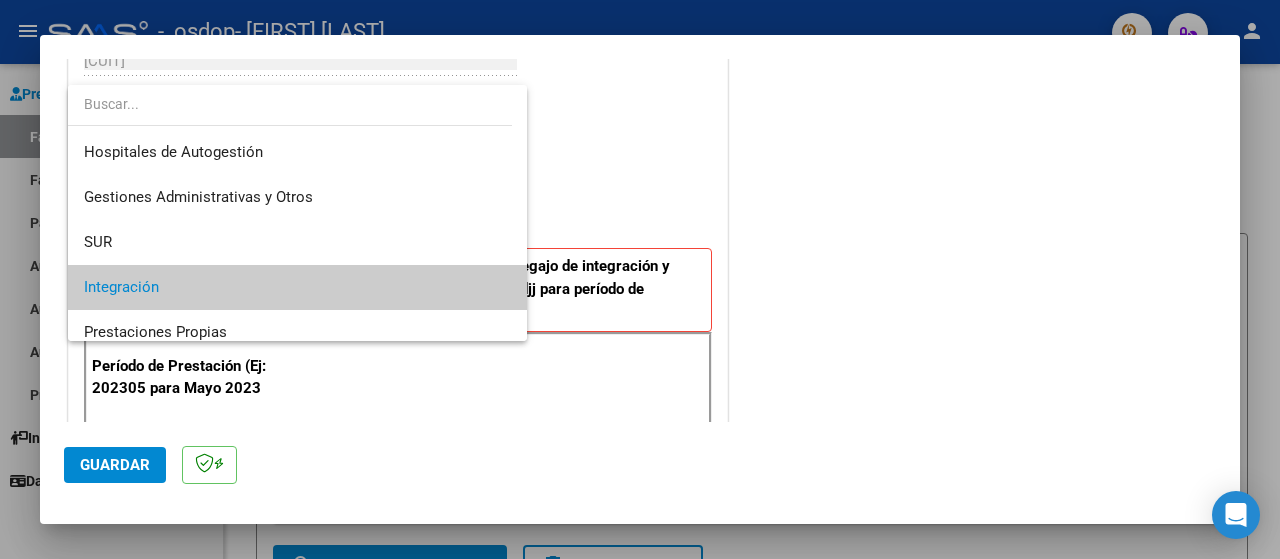 scroll, scrollTop: 74, scrollLeft: 0, axis: vertical 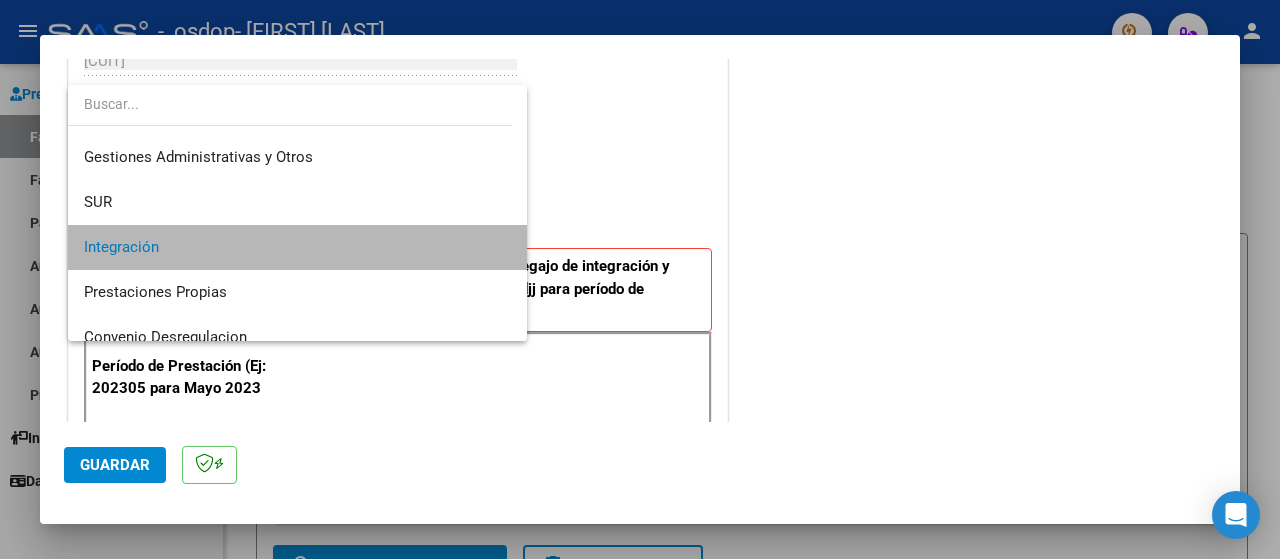 click on "Integración" at bounding box center [298, 247] 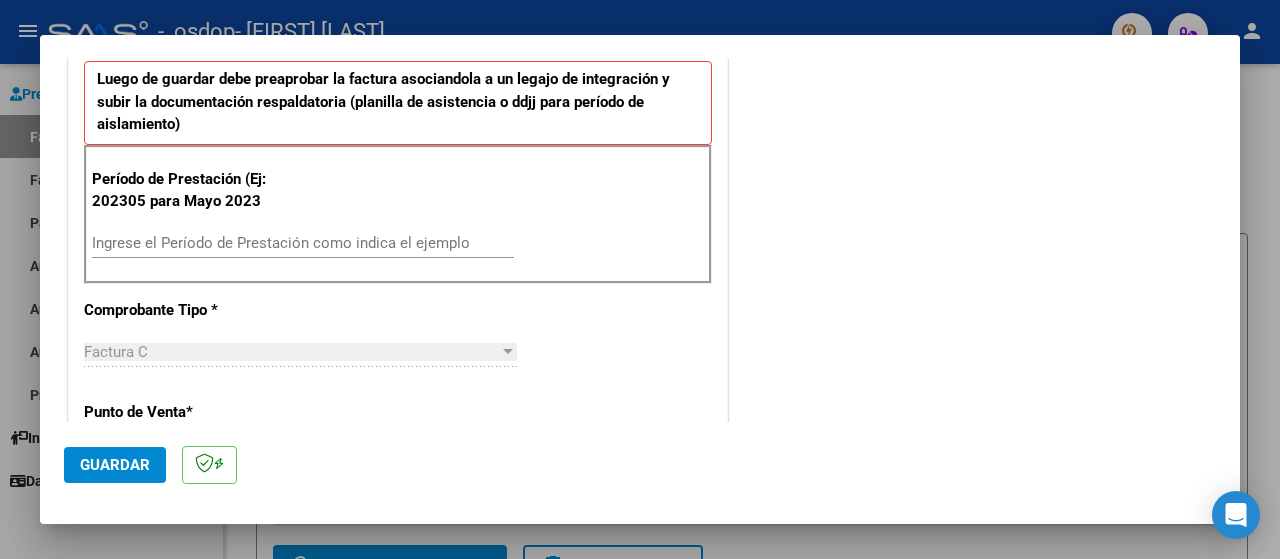 scroll, scrollTop: 519, scrollLeft: 0, axis: vertical 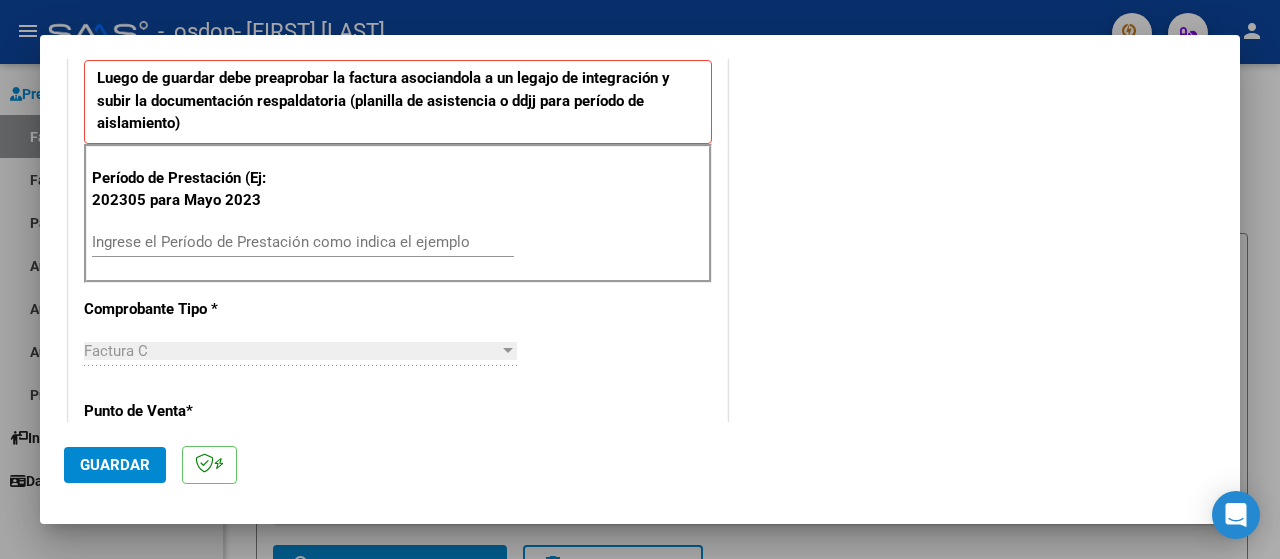 click on "Ingrese el Período de Prestación como indica el ejemplo" at bounding box center (303, 242) 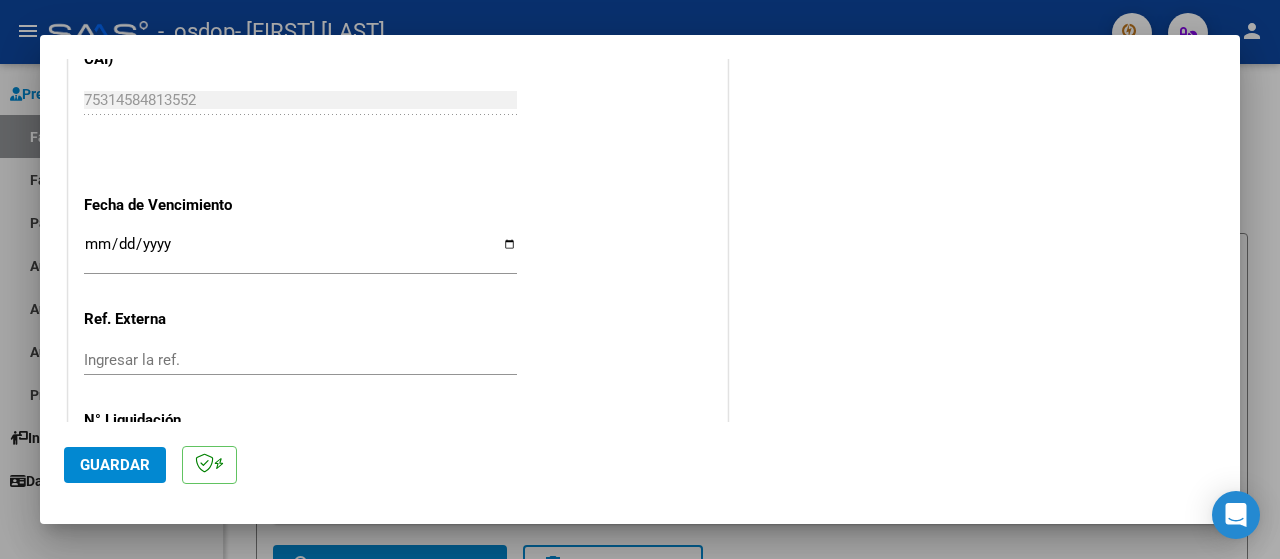 scroll, scrollTop: 1312, scrollLeft: 0, axis: vertical 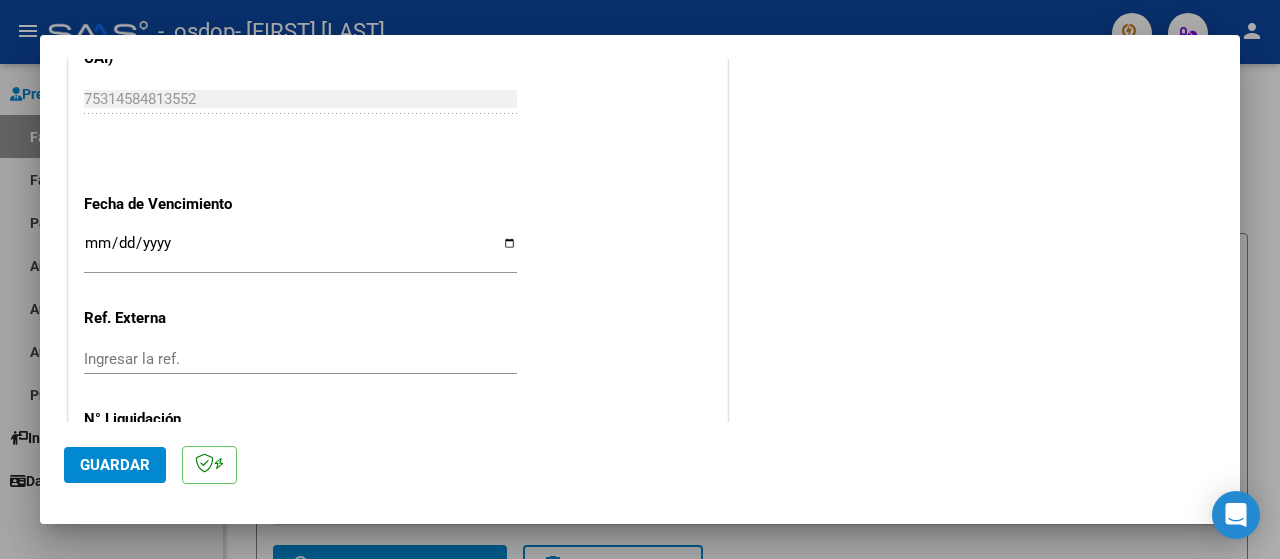 type on "202507" 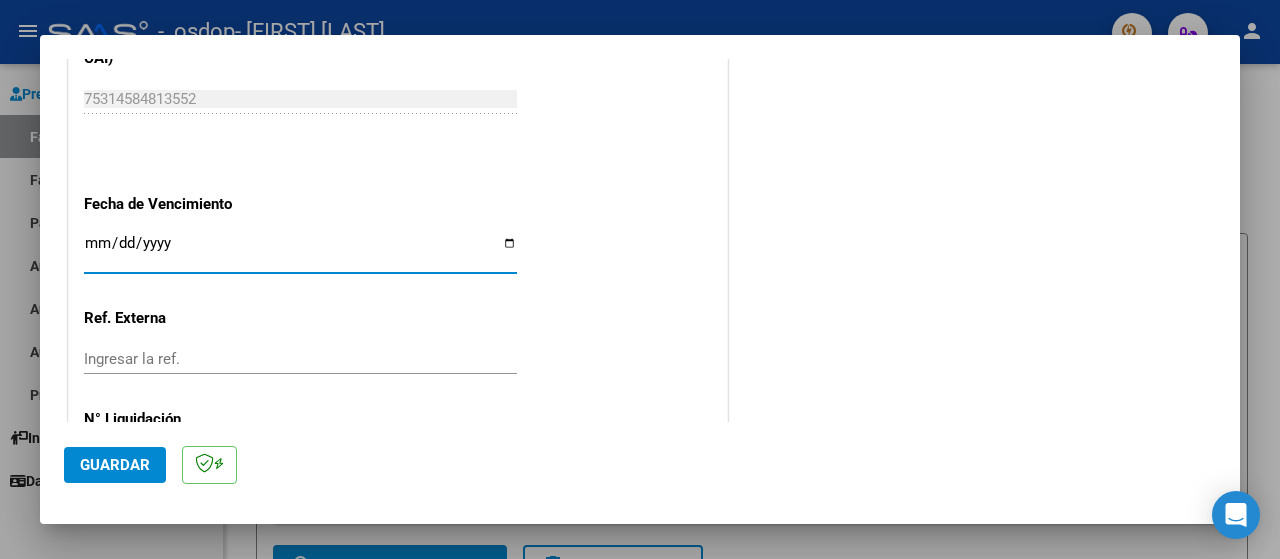 click on "Ingresar la fecha" at bounding box center (300, 251) 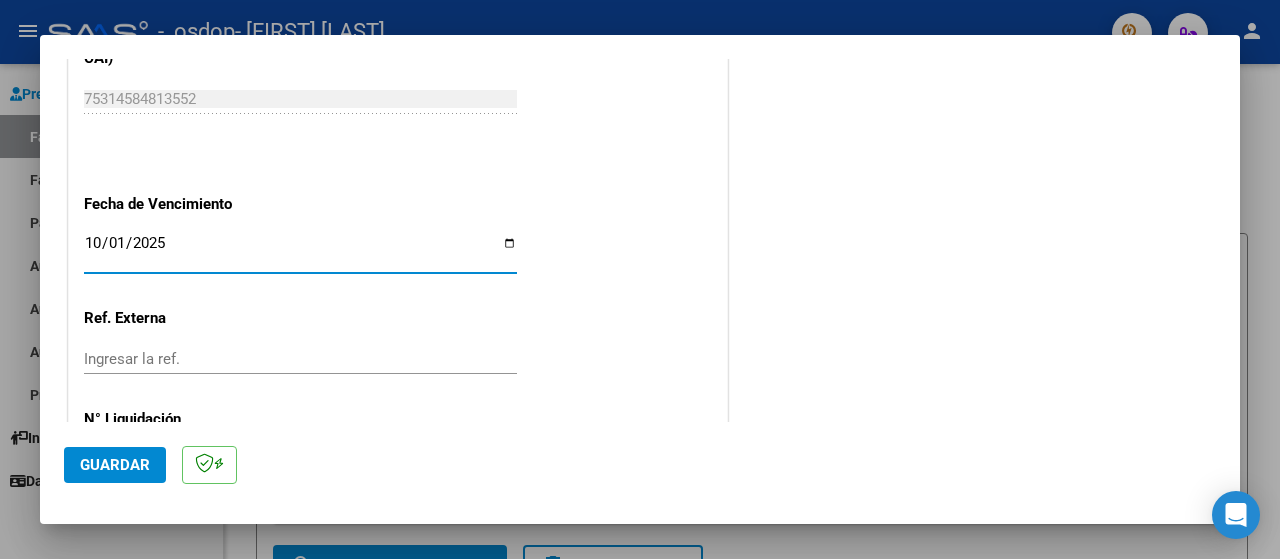 type on "2025-10-01" 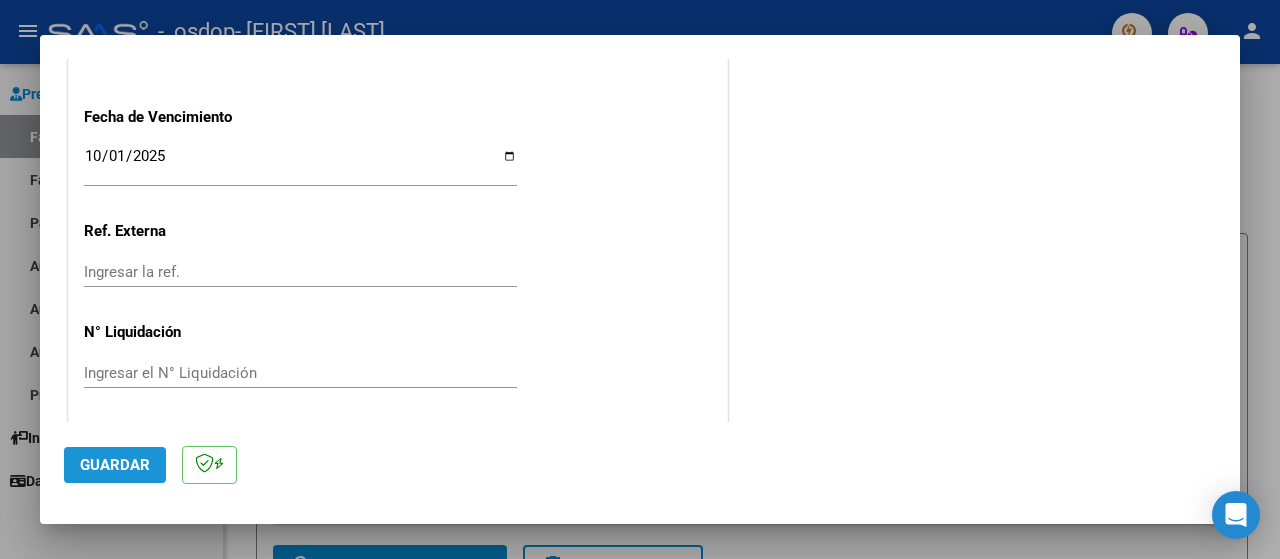 click on "Guardar" 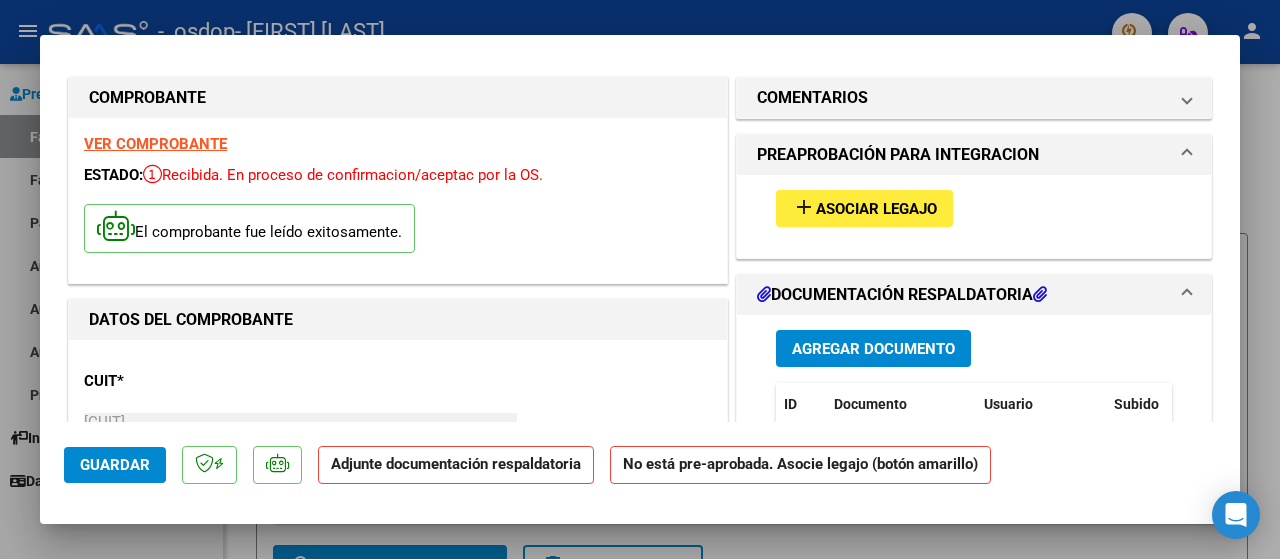 scroll, scrollTop: 7, scrollLeft: 0, axis: vertical 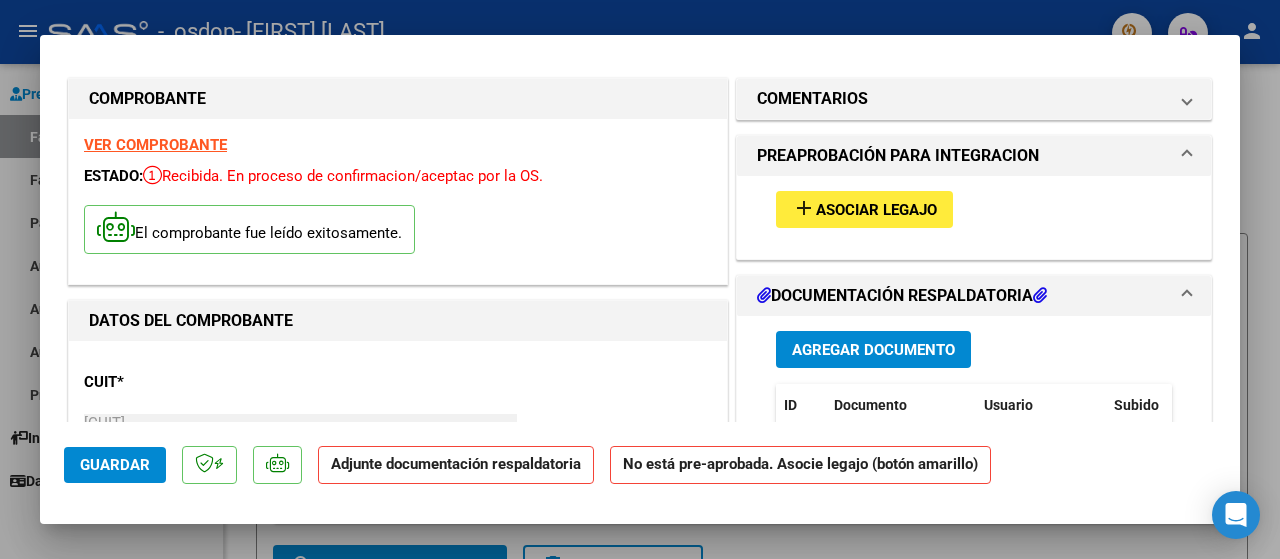 click at bounding box center (640, 279) 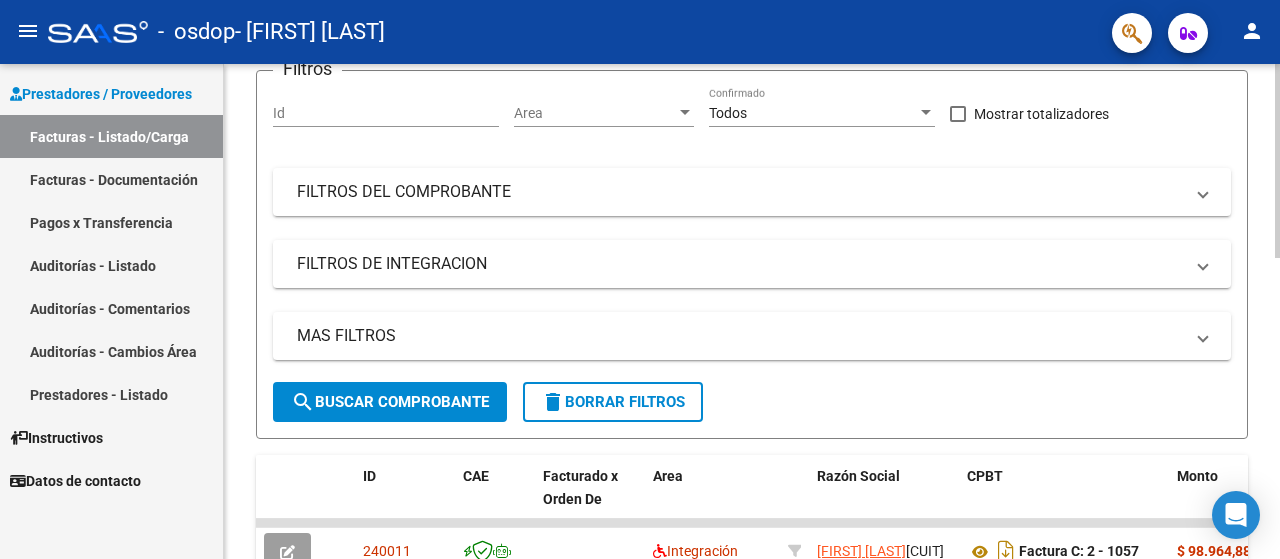 scroll, scrollTop: 168, scrollLeft: 0, axis: vertical 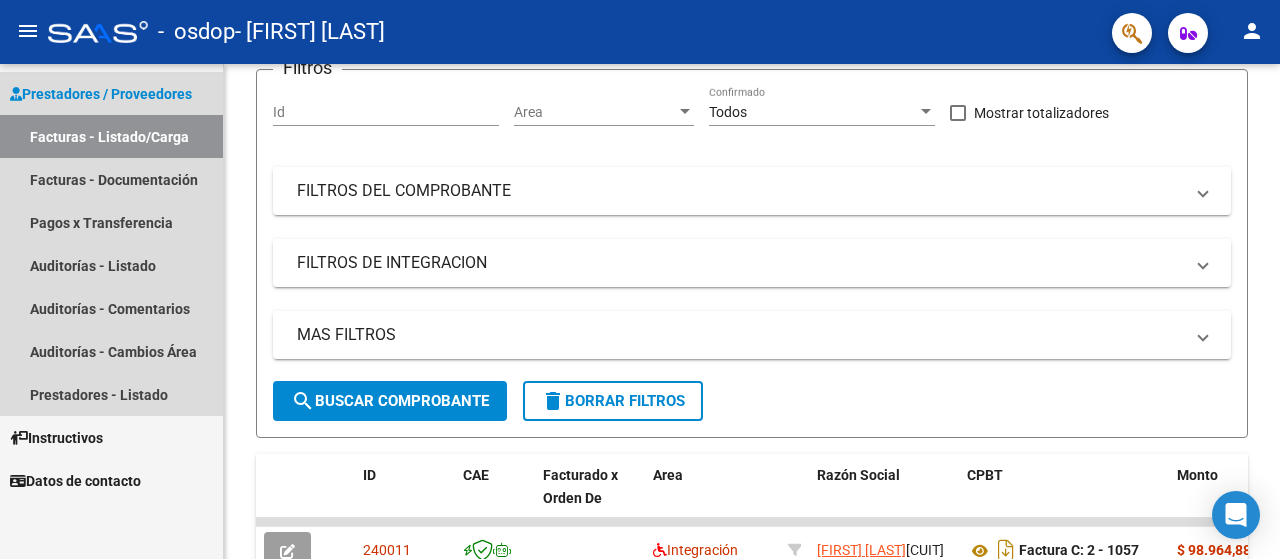click on "Prestadores / Proveedores" at bounding box center [101, 94] 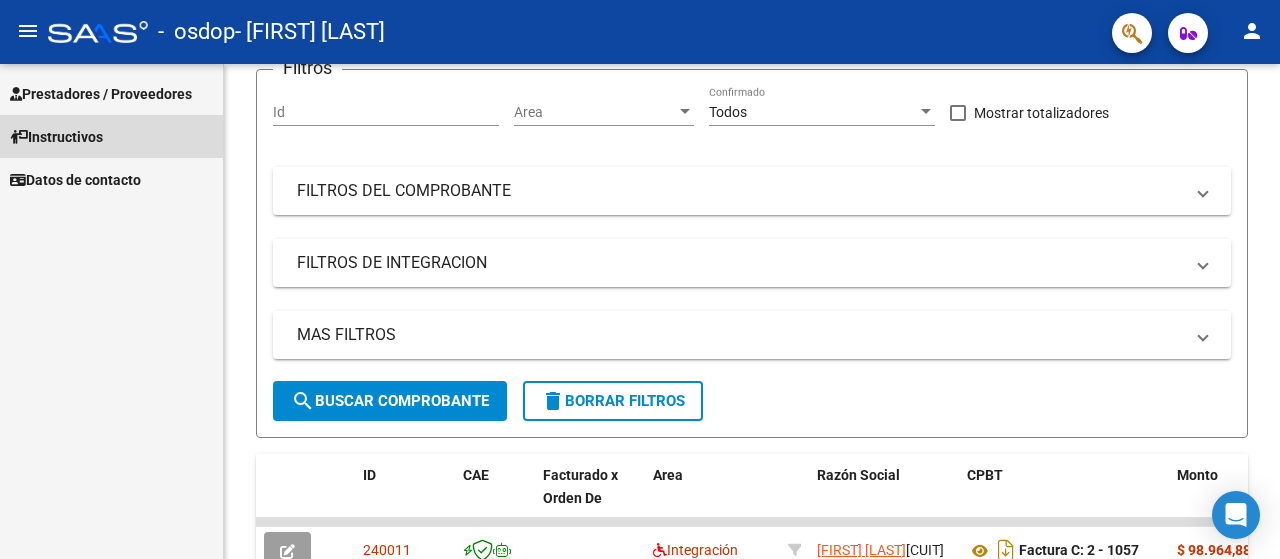 click on "Instructivos" at bounding box center (111, 136) 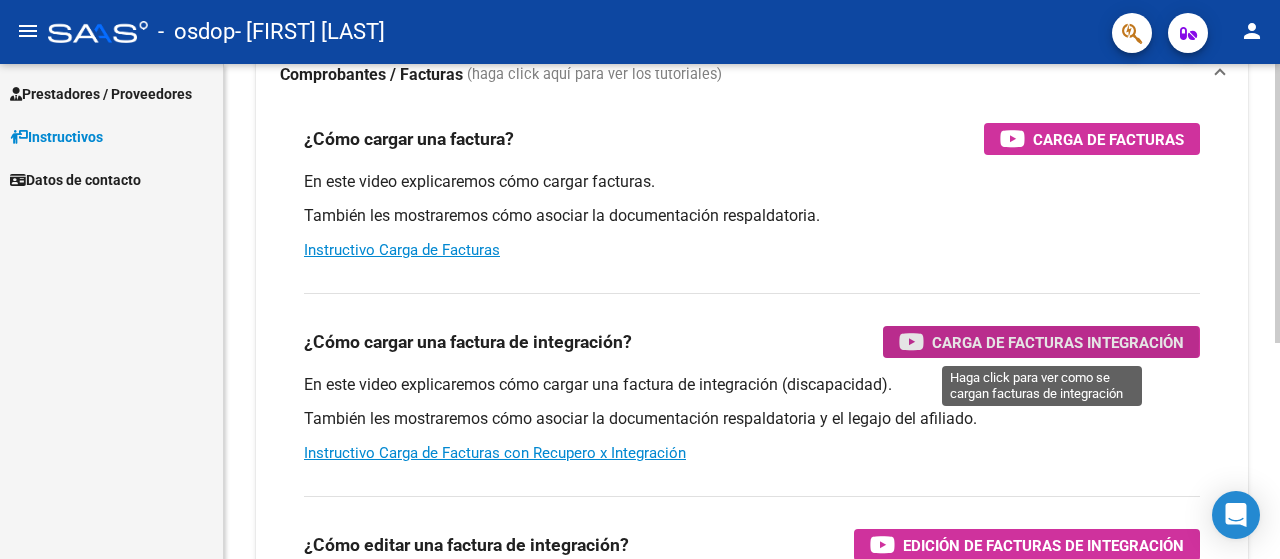 click on "Carga de Facturas Integración" at bounding box center (1058, 342) 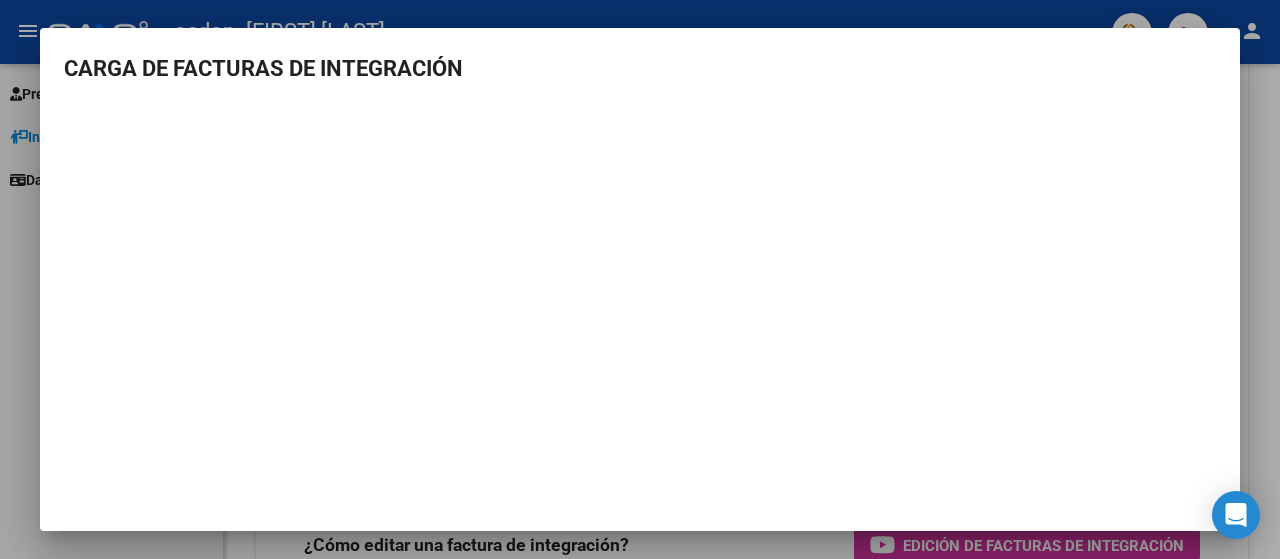 scroll, scrollTop: 8, scrollLeft: 0, axis: vertical 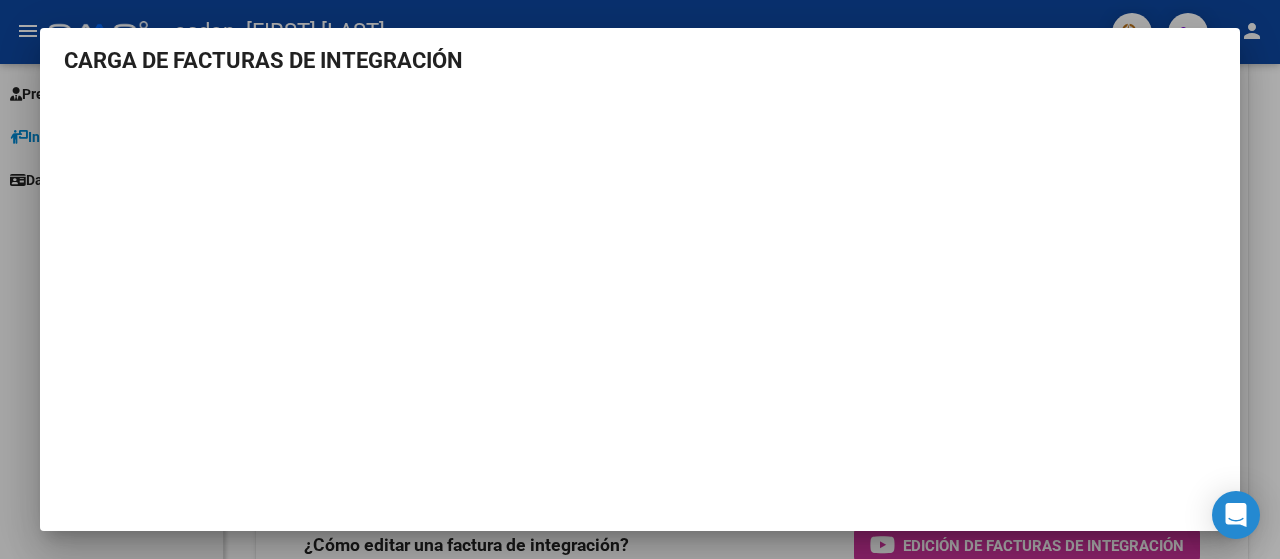 click at bounding box center (640, 279) 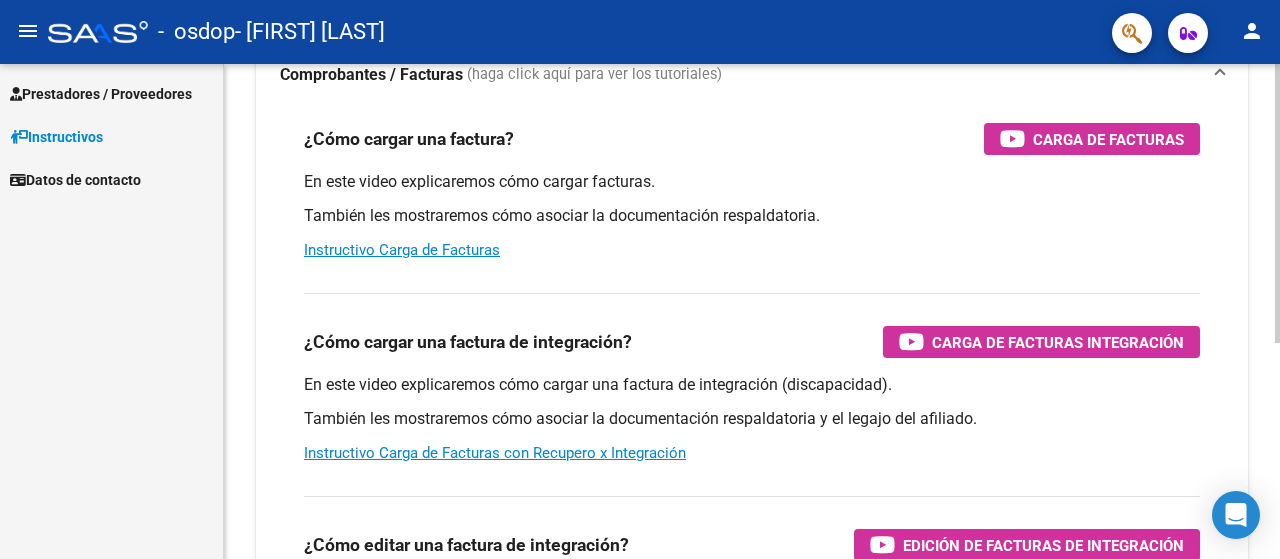 scroll, scrollTop: 0, scrollLeft: 0, axis: both 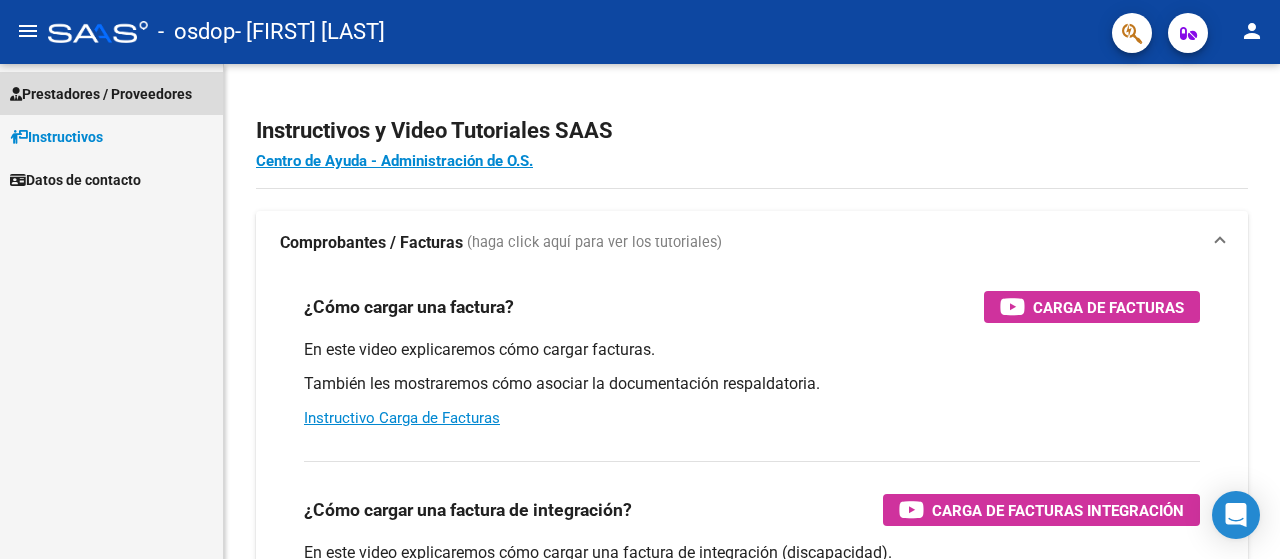 click on "Prestadores / Proveedores" at bounding box center [101, 94] 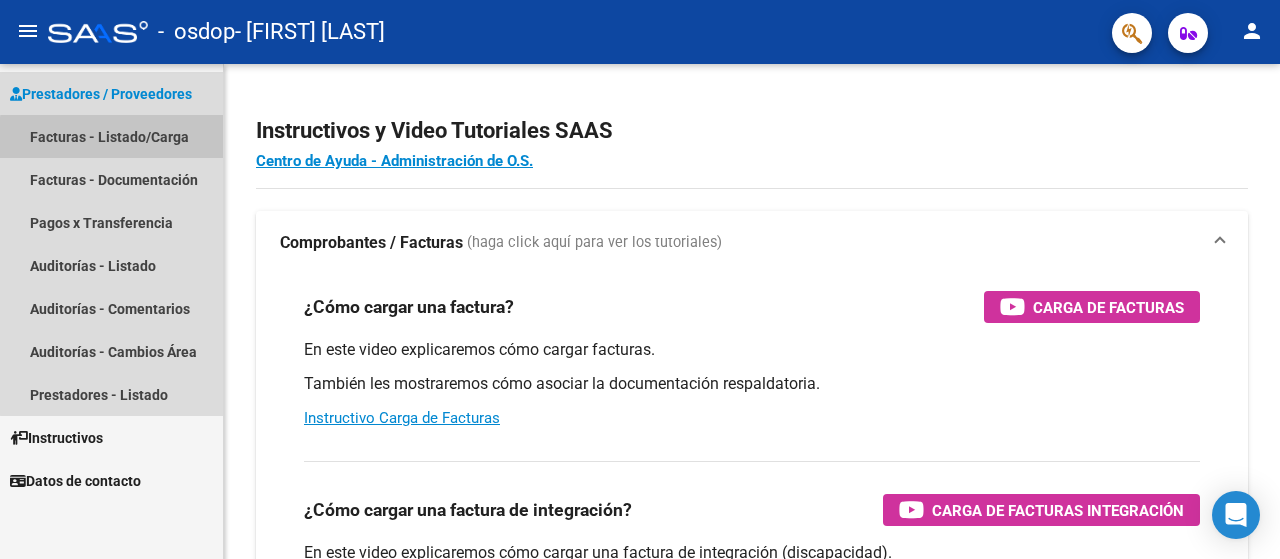 click on "Facturas - Listado/Carga" at bounding box center [111, 136] 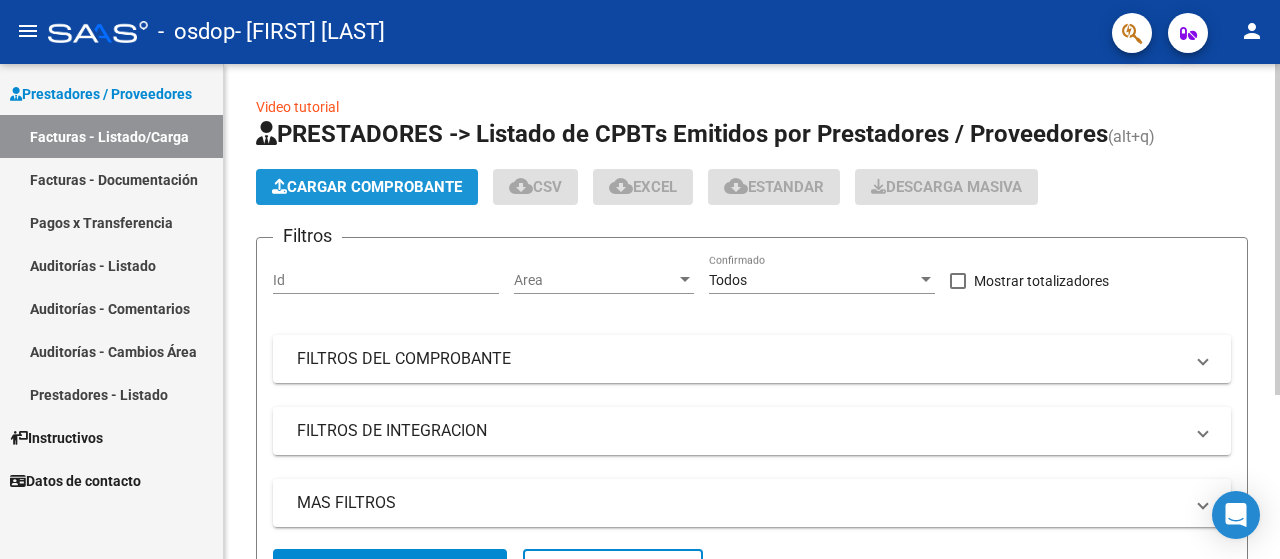 click on "Cargar Comprobante" 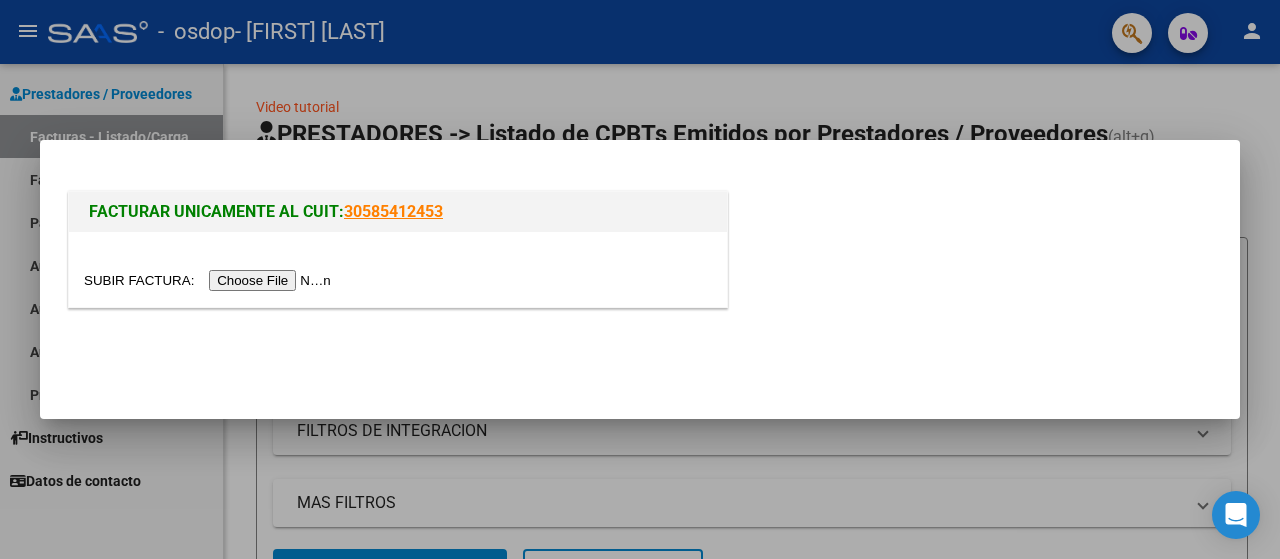 click at bounding box center [210, 280] 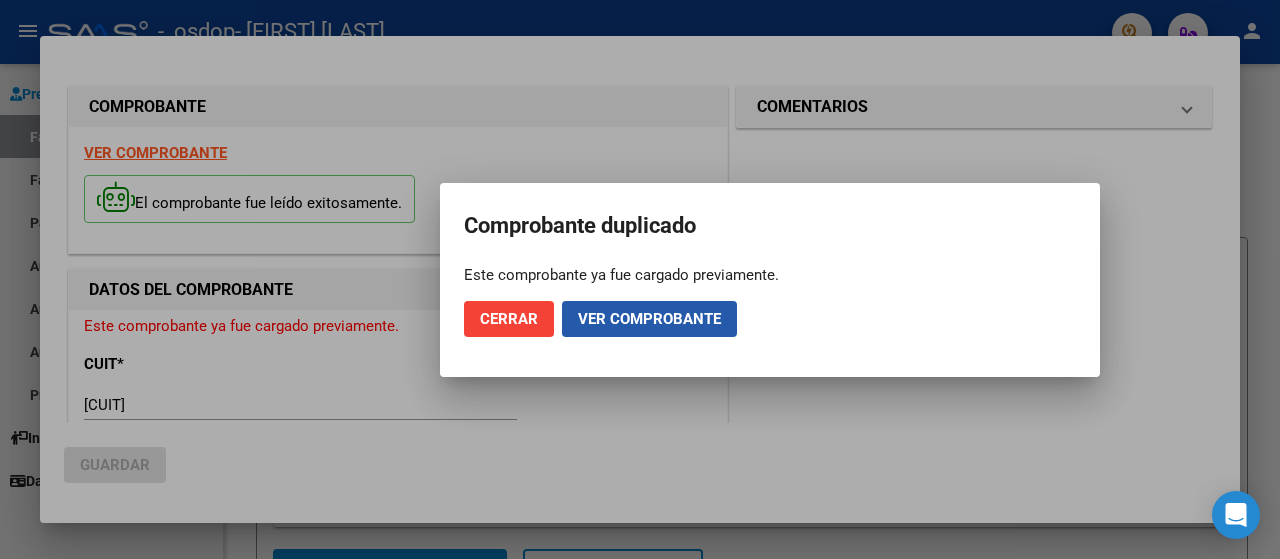 click on "Ver comprobante" 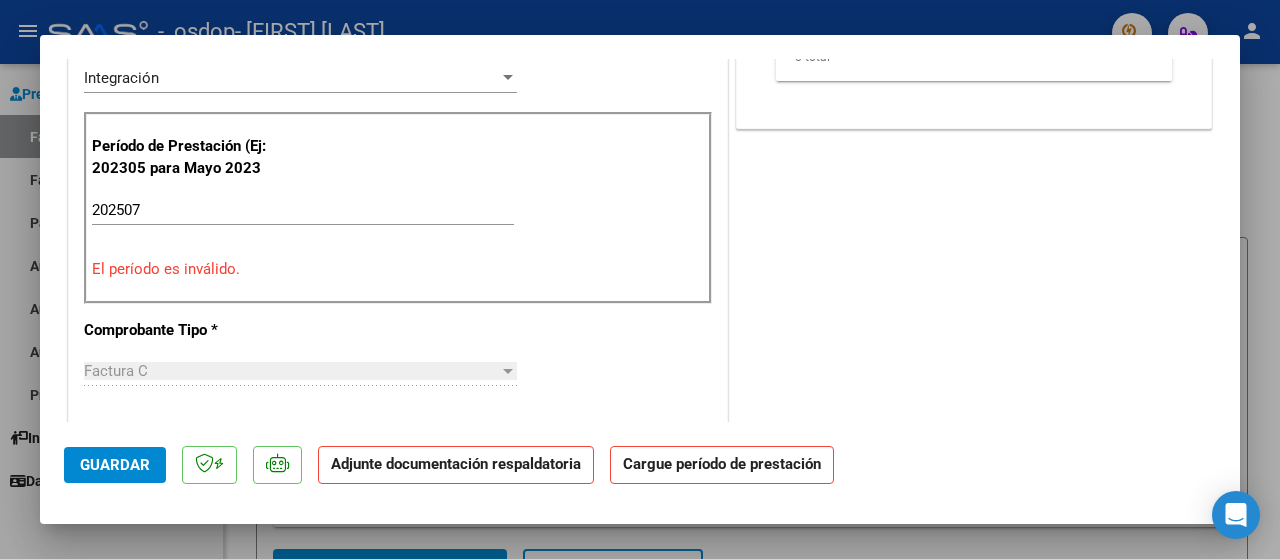 scroll, scrollTop: 471, scrollLeft: 0, axis: vertical 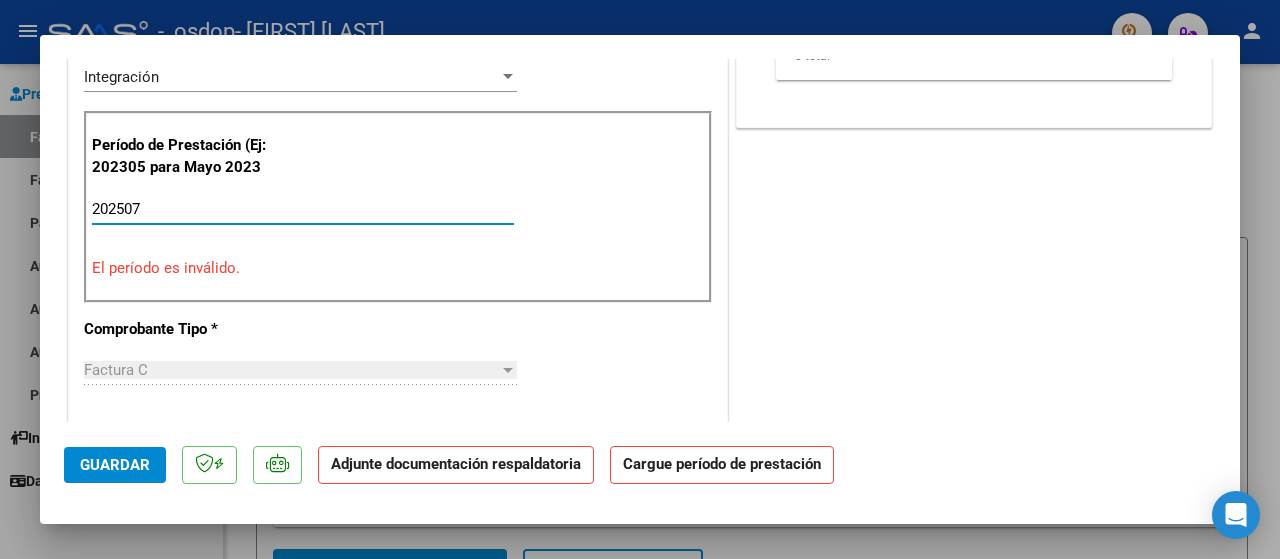 click on "202507" at bounding box center (303, 209) 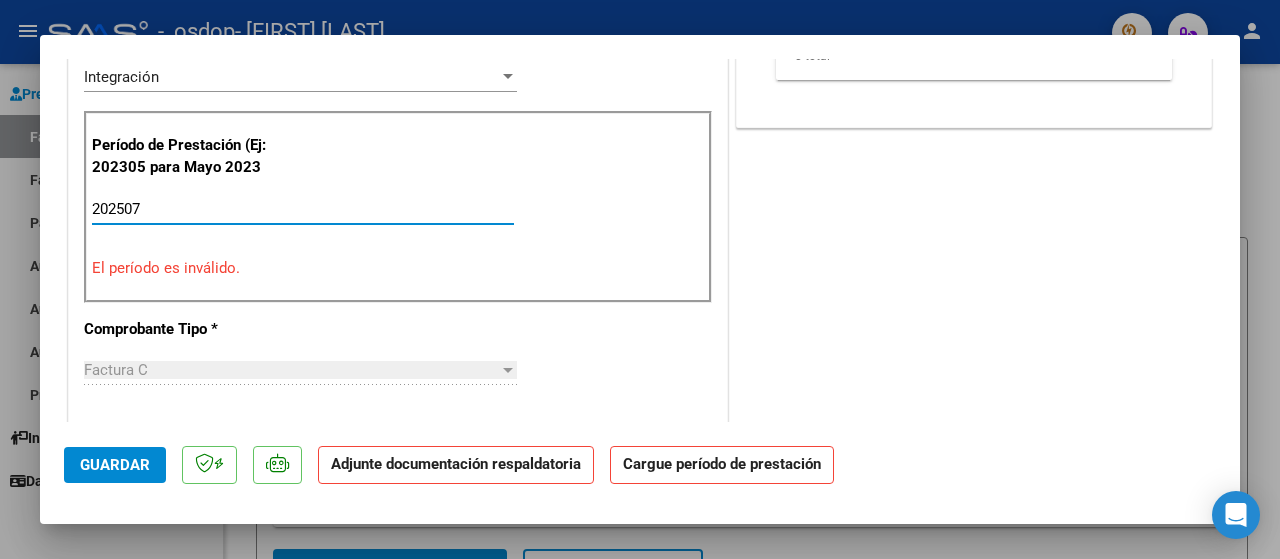 click on "El período es inválido." at bounding box center [398, 268] 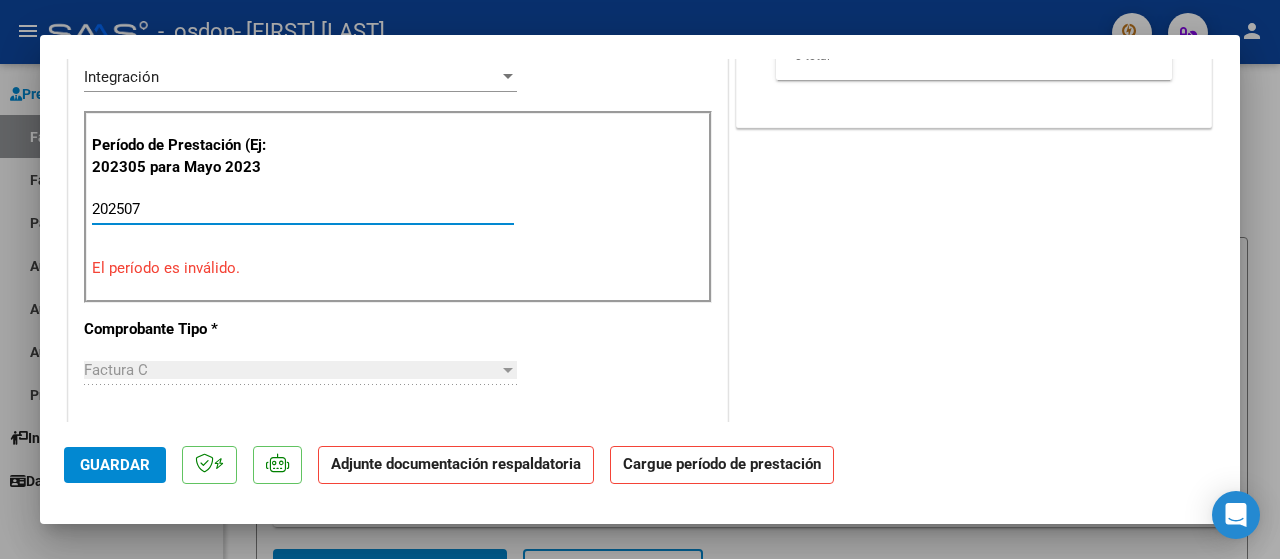 click on "202507" at bounding box center (303, 209) 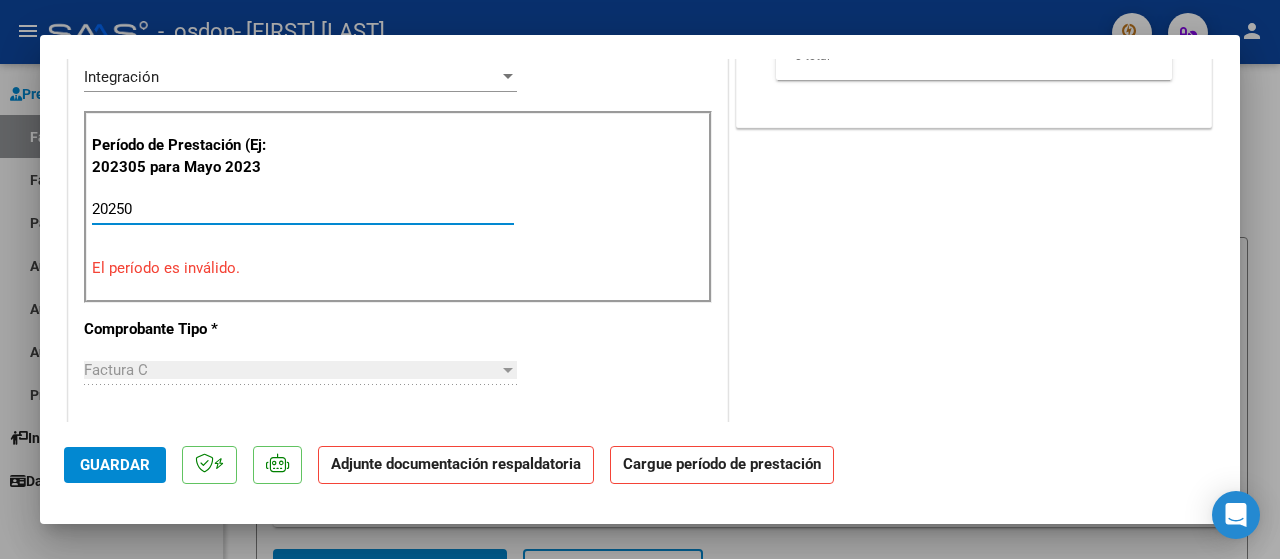 type on "202507" 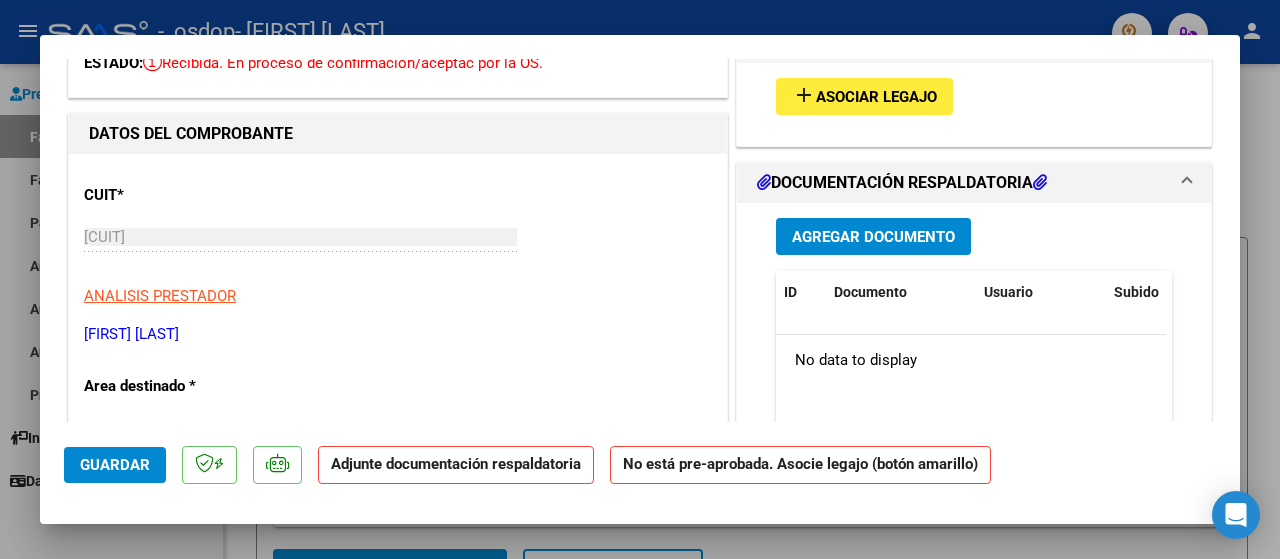 scroll, scrollTop: 0, scrollLeft: 0, axis: both 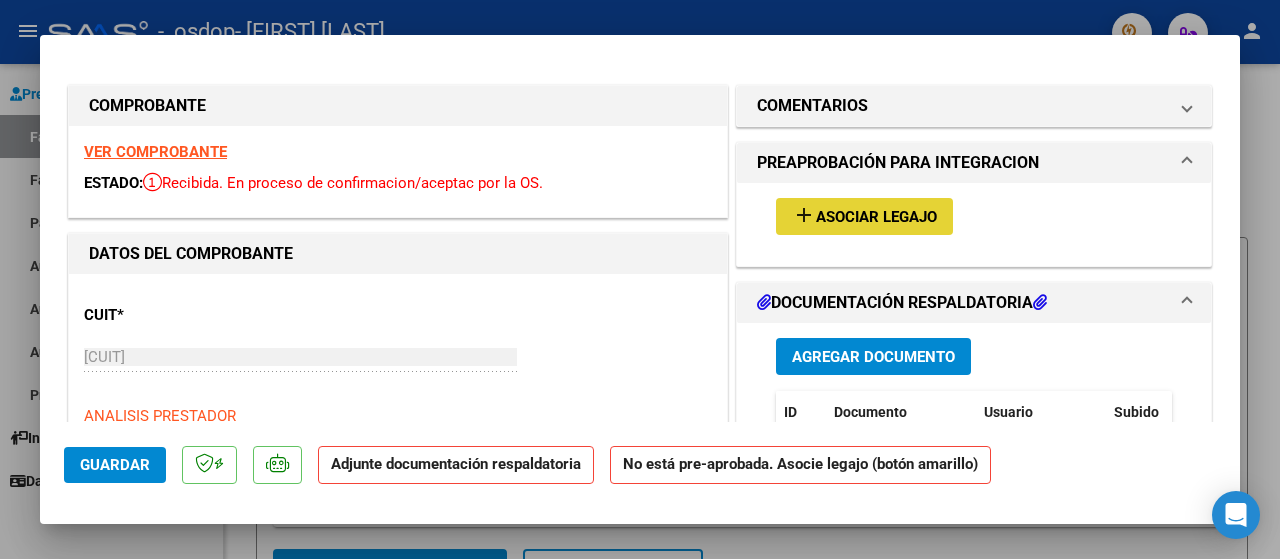 click on "Asociar Legajo" at bounding box center (876, 217) 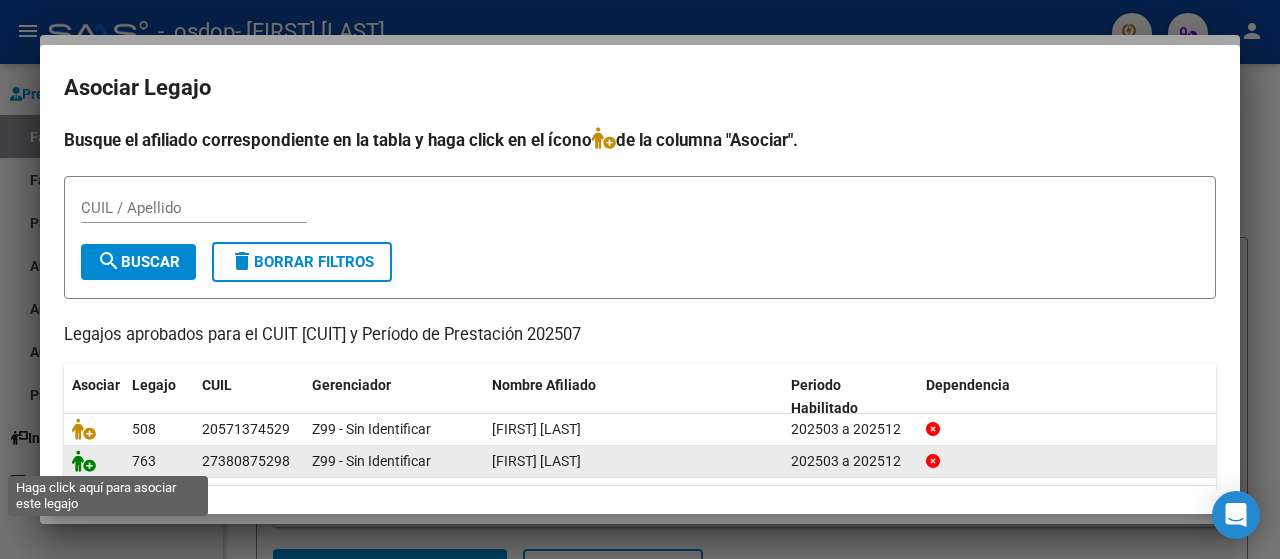 click 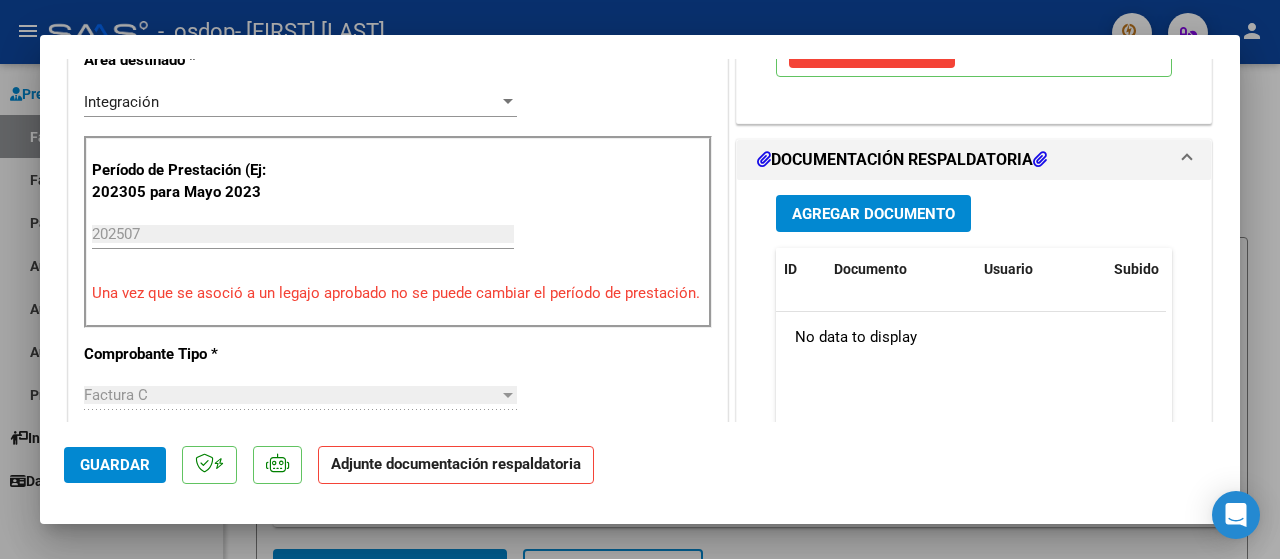 scroll, scrollTop: 453, scrollLeft: 0, axis: vertical 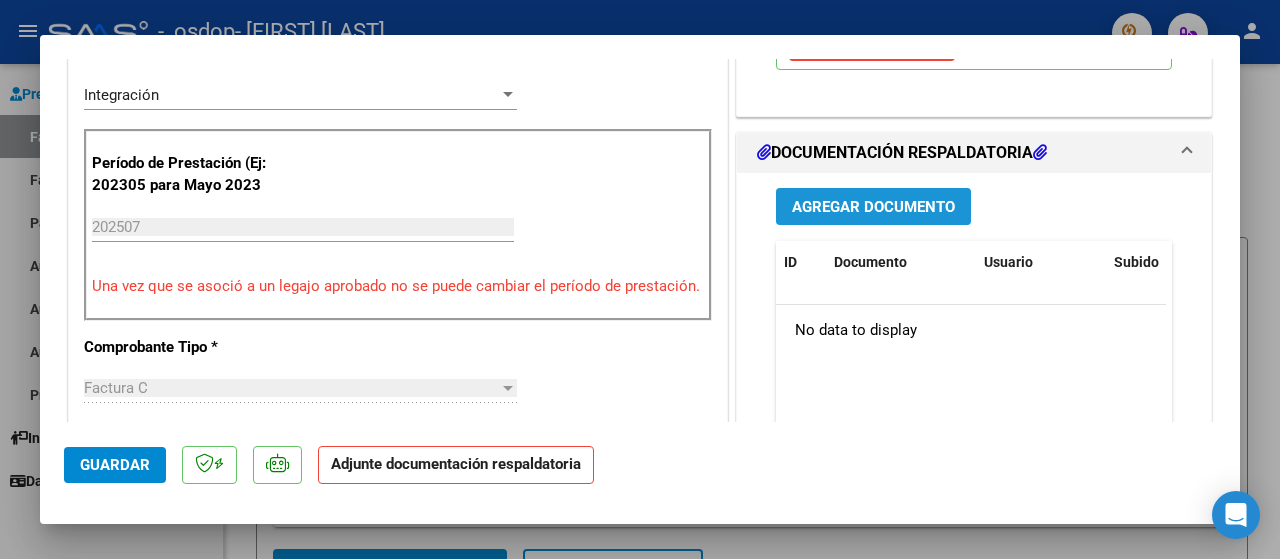 click on "Agregar Documento" at bounding box center [873, 207] 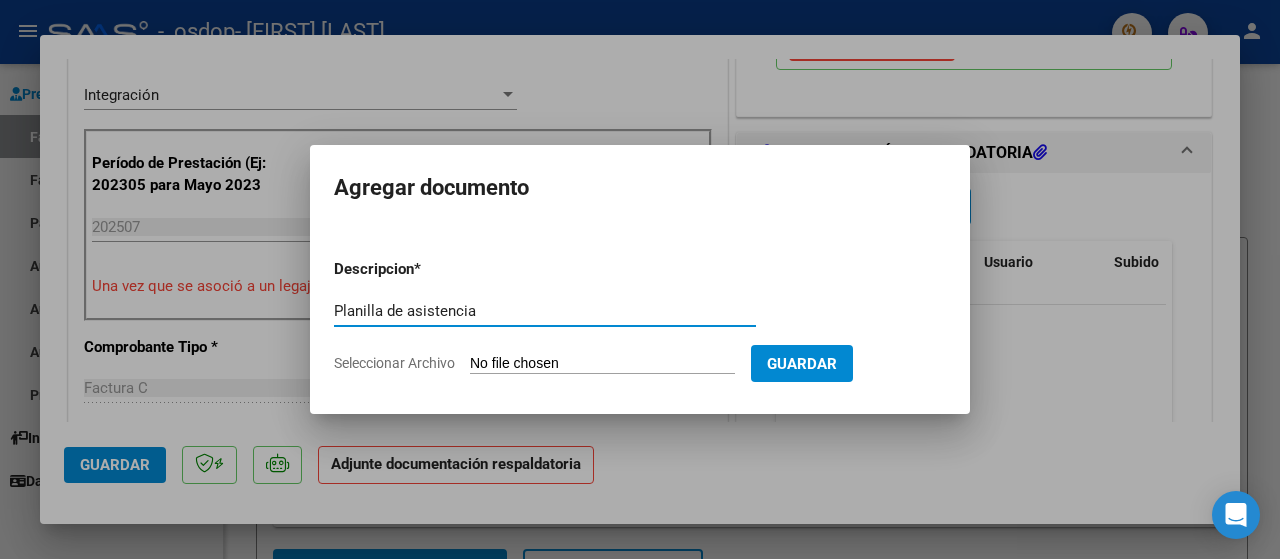 type on "Planilla de asistencia" 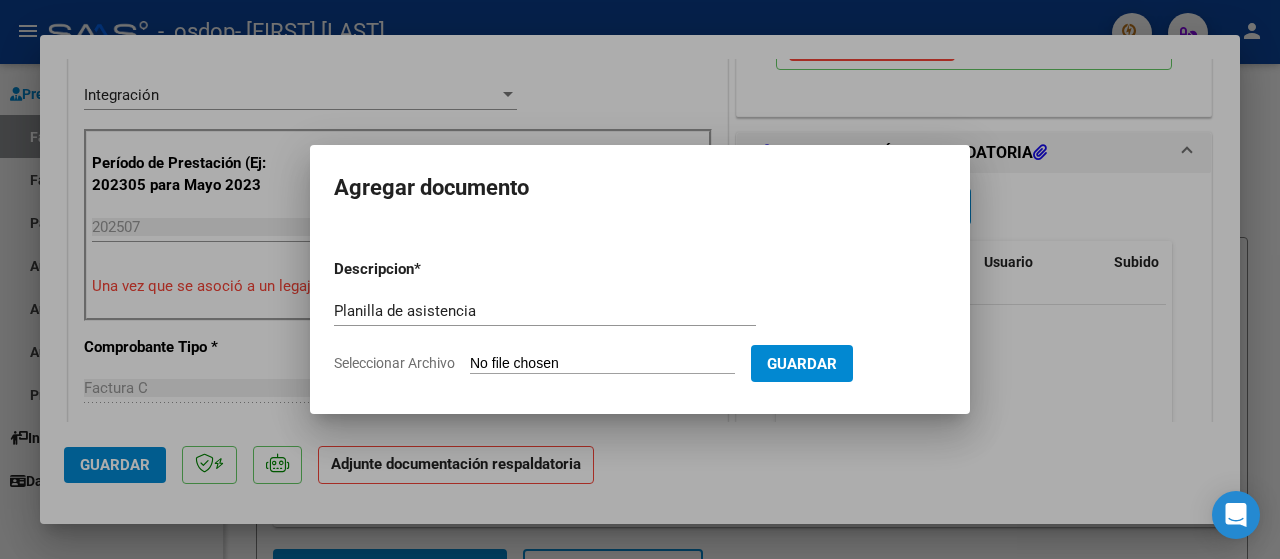 type on "C:\fakepath\Asistencia [NAME].pdf" 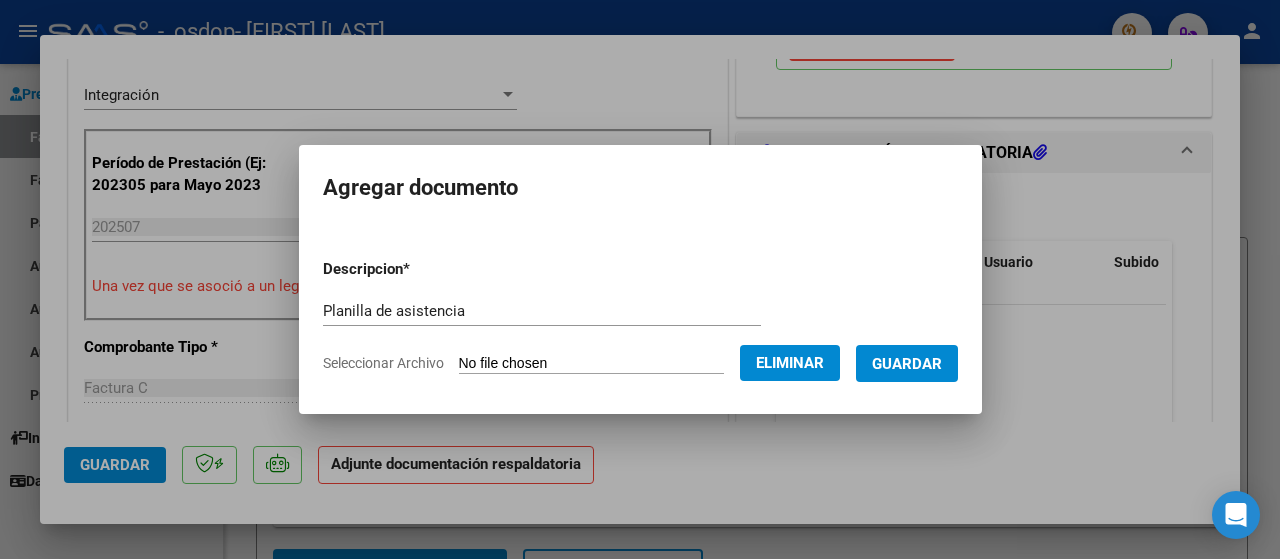 click on "Guardar" at bounding box center (907, 364) 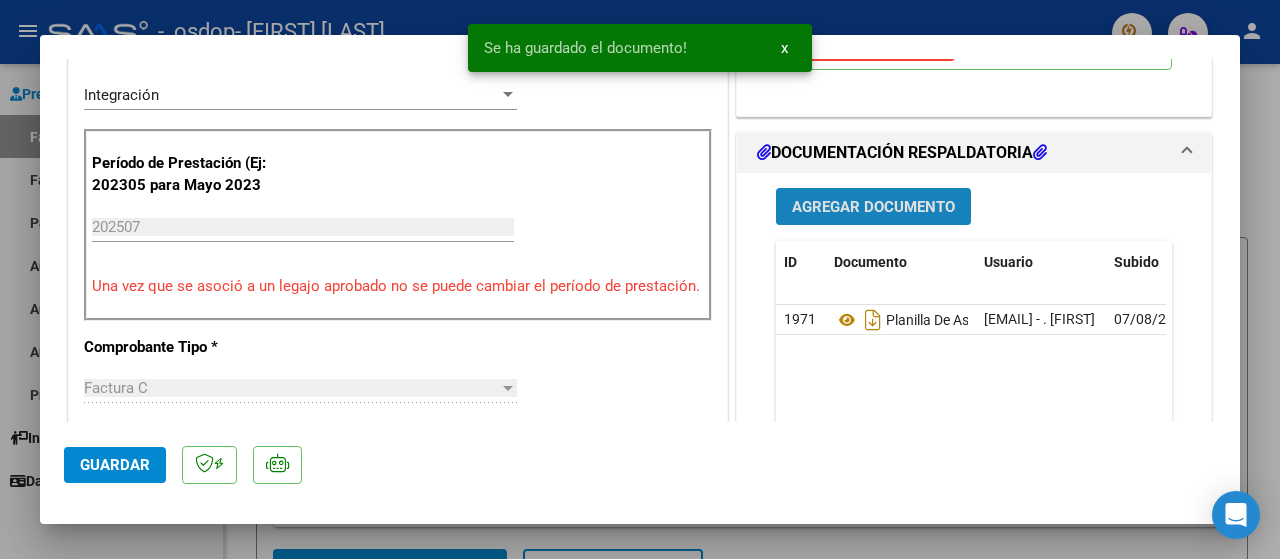 click on "Agregar Documento" at bounding box center (873, 207) 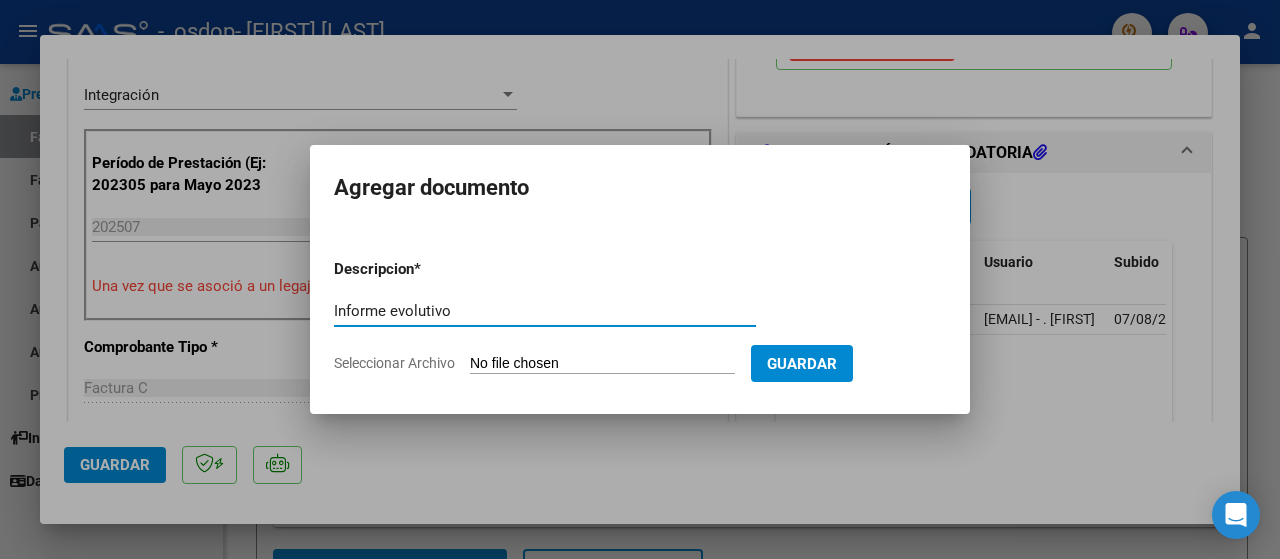 type on "Informe evolutivo" 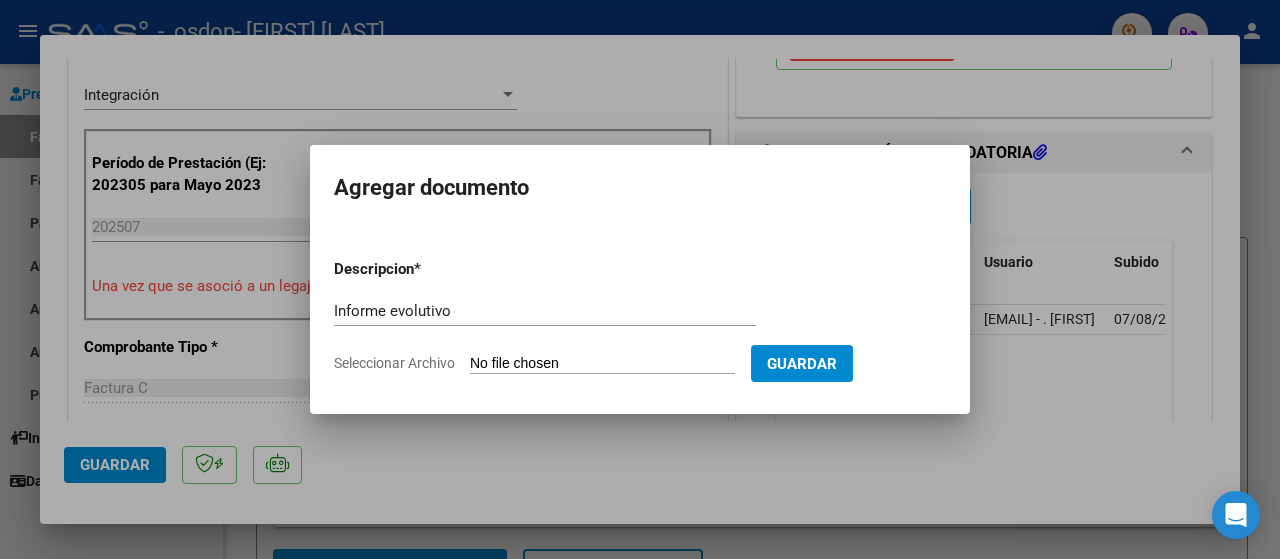click on "Seleccionar Archivo" at bounding box center [602, 364] 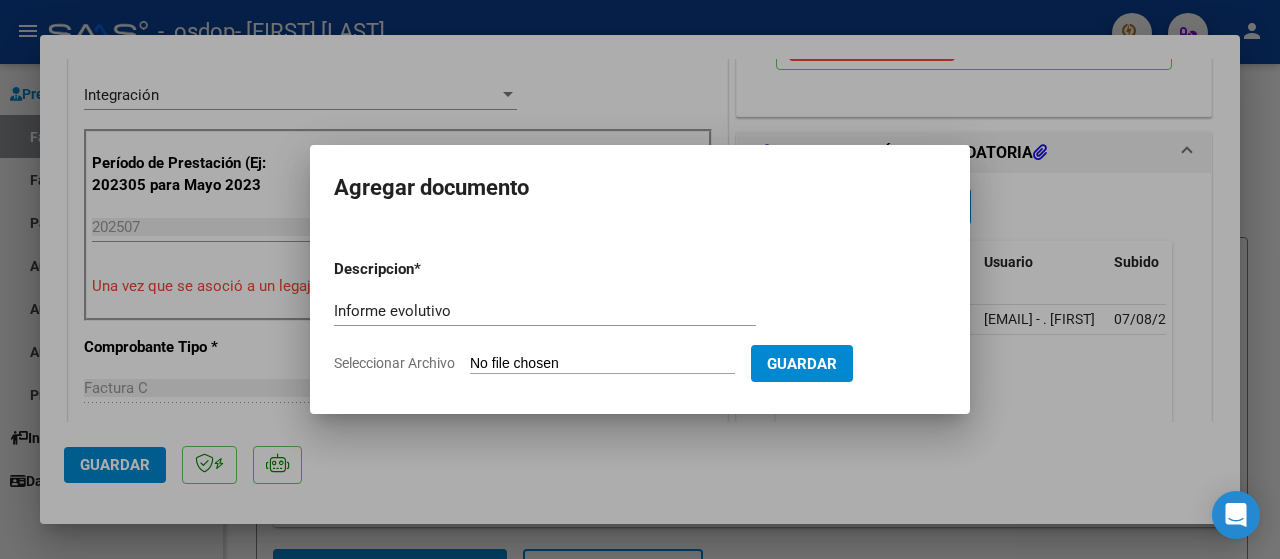 type on "C:\fakepath\INFORME EVOLUTIVO [NAME] [MONTH] [YEAR].pdf" 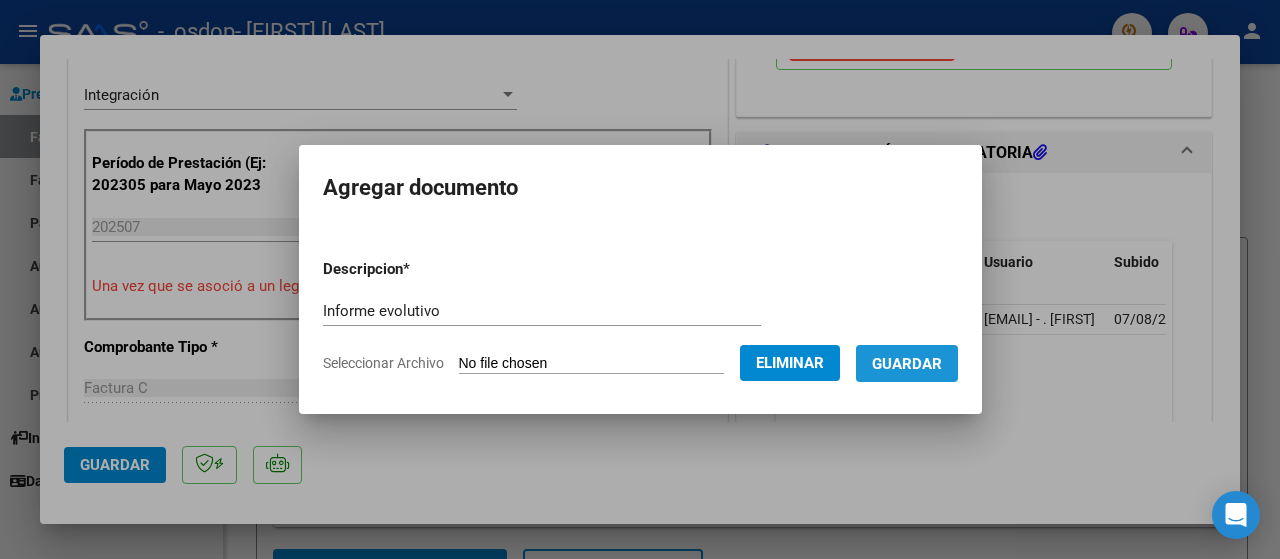 click on "Guardar" at bounding box center [907, 364] 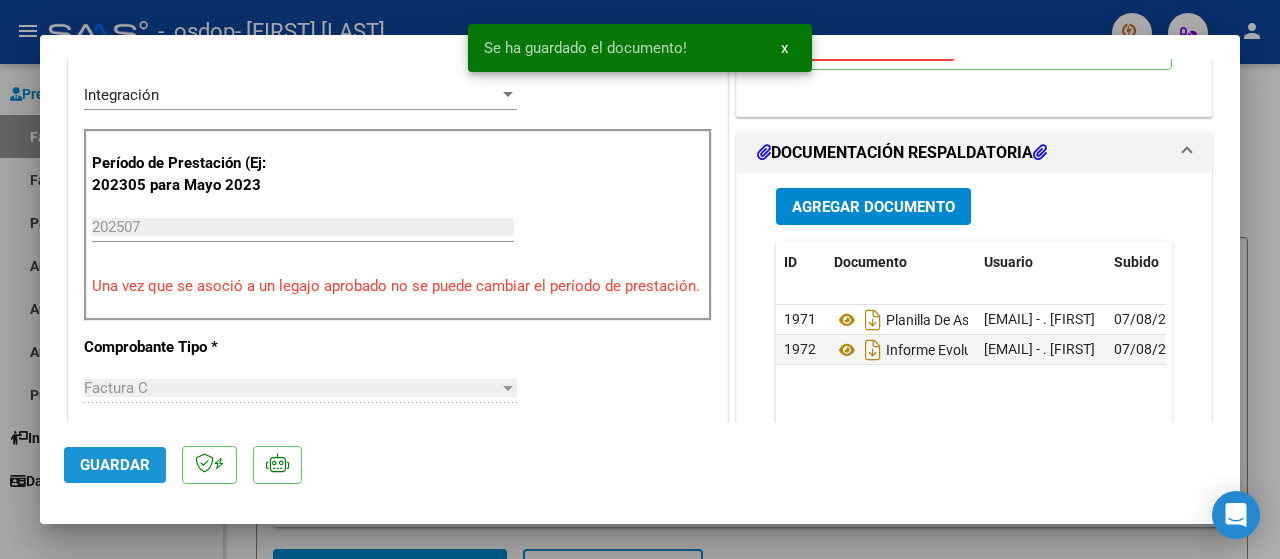 click on "Guardar" 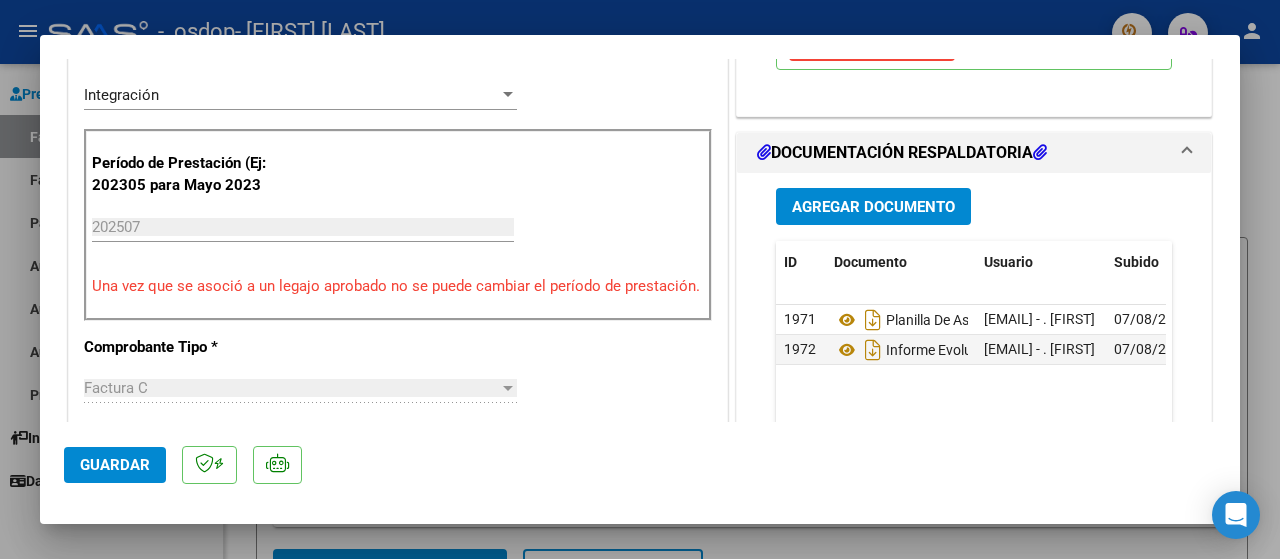 click at bounding box center [640, 279] 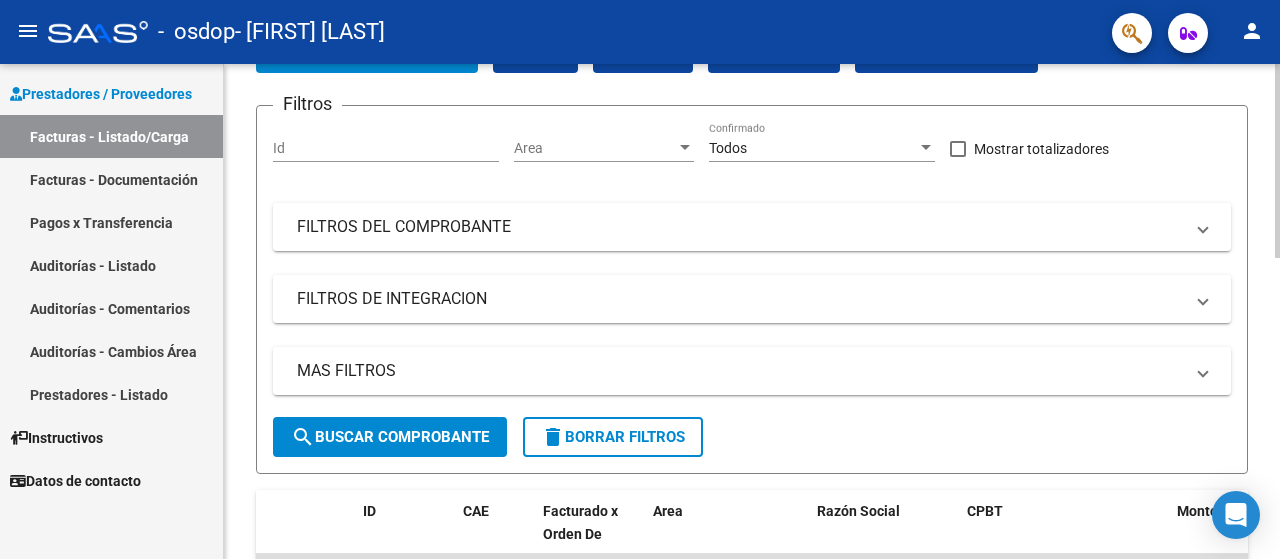 scroll, scrollTop: 32, scrollLeft: 0, axis: vertical 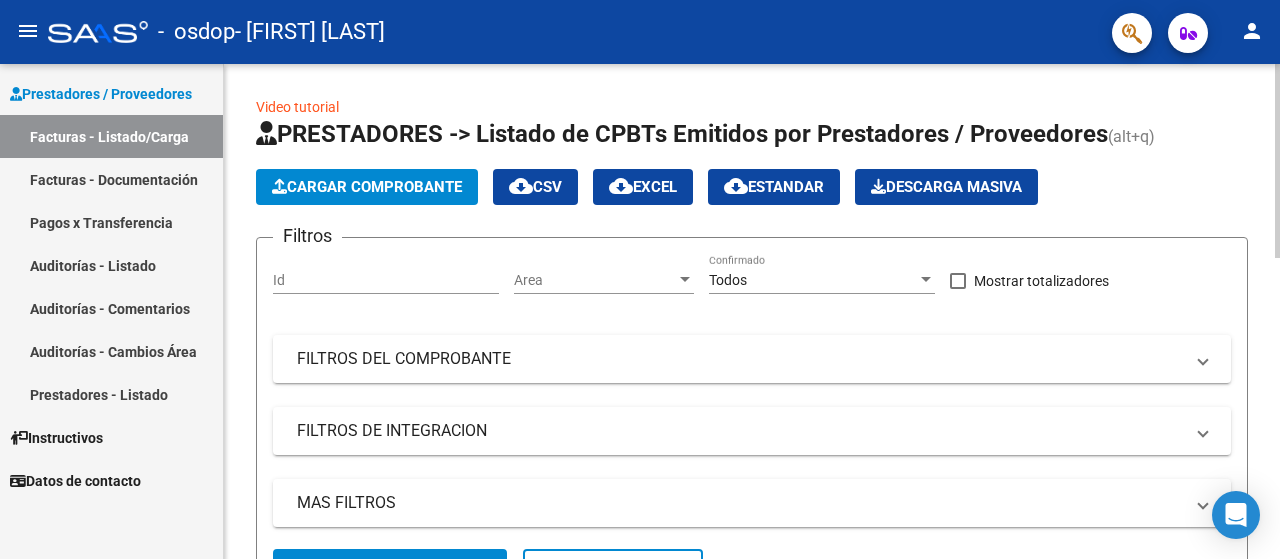 click 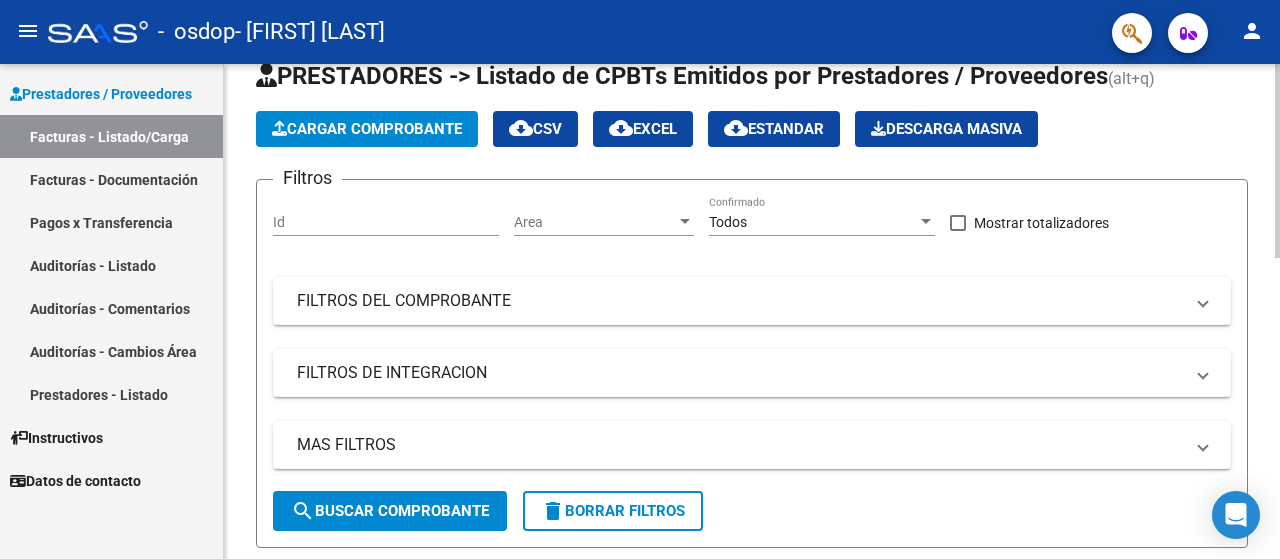 scroll, scrollTop: 2, scrollLeft: 0, axis: vertical 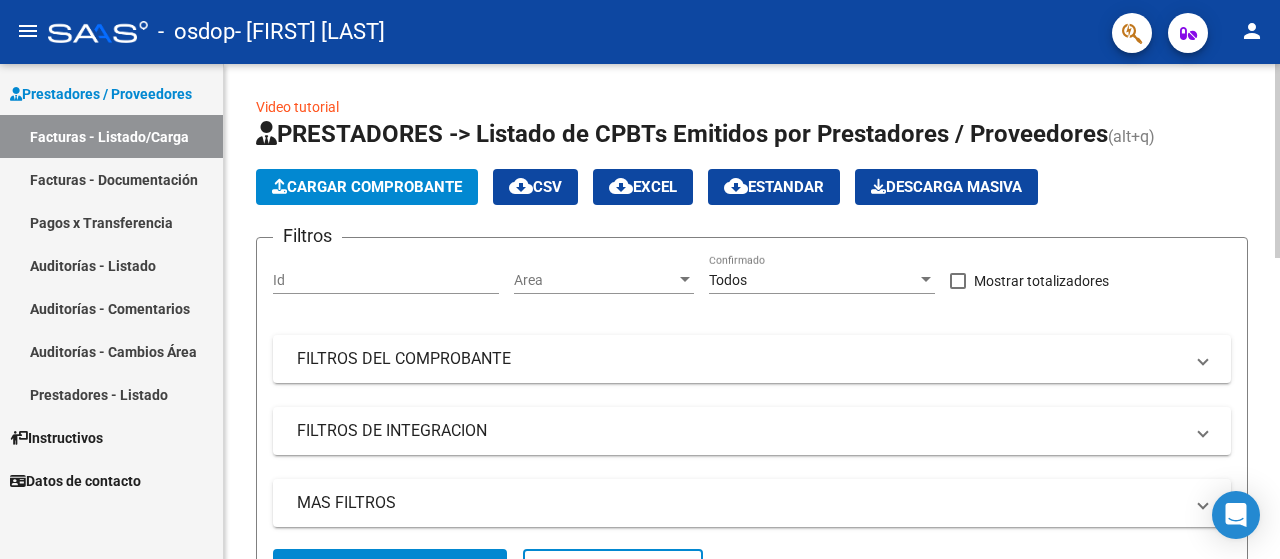 click on "menu -   osdop   - [FIRST] [LAST] person    Prestadores / Proveedores Facturas - Listado/Carga Facturas - Documentación Pagos x Transferencia Auditorías - Listado Auditorías - Comentarios Auditorías - Cambios Área Prestadores - Listado    Instructivos    Datos de contacto  Video tutorial   PRESTADORES -> Listado de CPBTs Emitidos por Prestadores / Proveedores (alt+q)   Cargar Comprobante
cloud_download  CSV  cloud_download  EXCEL  cloud_download  Estandar   Descarga Masiva
Filtros Id Area Area Todos Confirmado   Mostrar totalizadores   FILTROS DEL COMPROBANTE  Comprobante Tipo Comprobante Tipo Start date – End date Fec. Comprobante Desde / Hasta Días Emisión Desde(cant. días) Días Emisión Hasta(cant. días) CUIT / Razón Social Pto. Venta Nro. Comprobante Código SSS CAE Válido CAE Válido Todos Cargado Módulo Hosp. Todos Tiene facturacion Apócrifa Hospital Refes  FILTROS DE INTEGRACION  Período De Prestación Campos del Archivo de Rendición Devuelto x SSS (dr_envio) –" 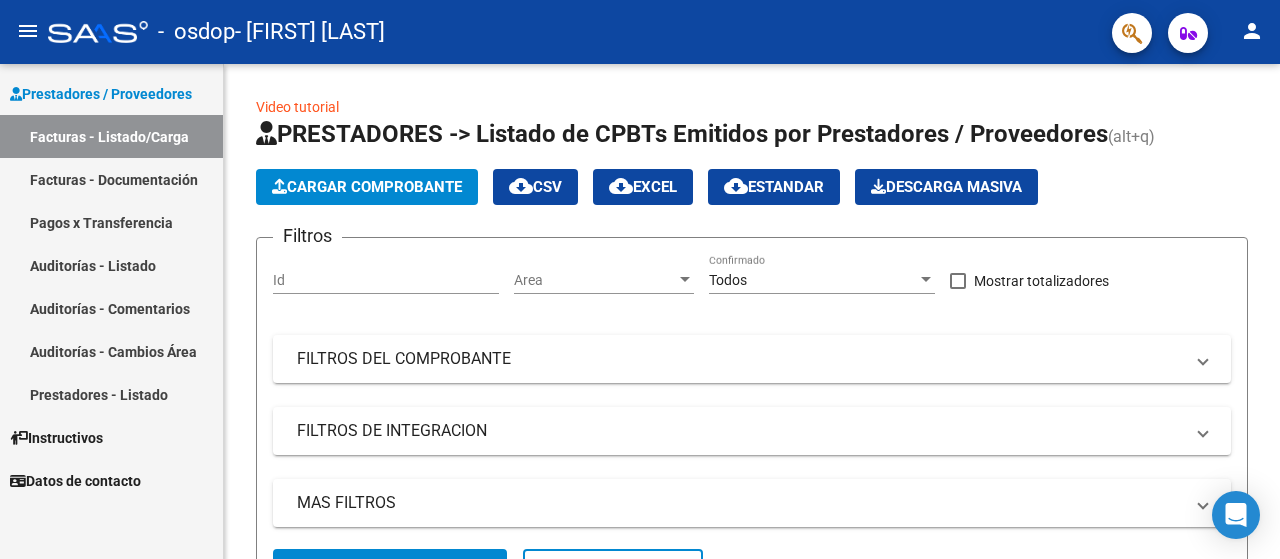 scroll, scrollTop: 0, scrollLeft: 0, axis: both 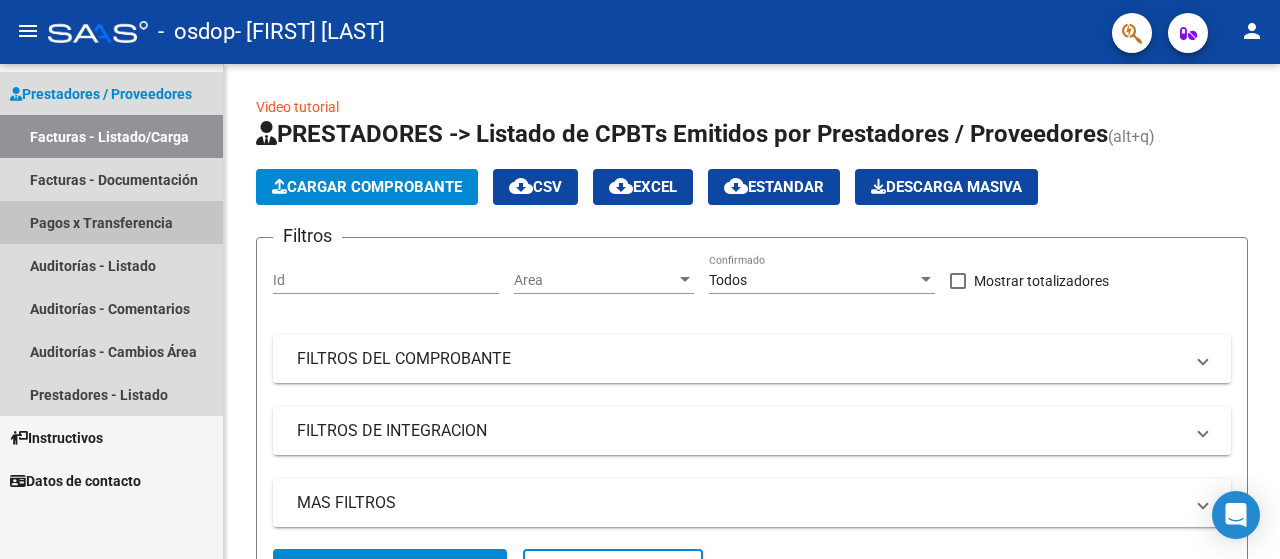 click on "Pagos x Transferencia" at bounding box center [111, 222] 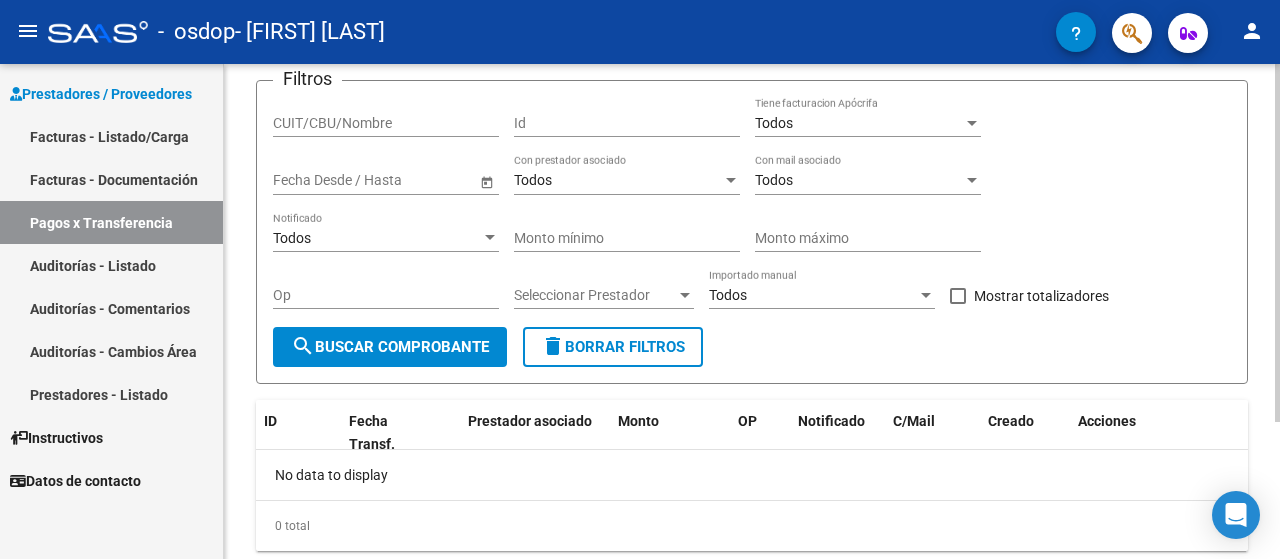 scroll, scrollTop: 190, scrollLeft: 0, axis: vertical 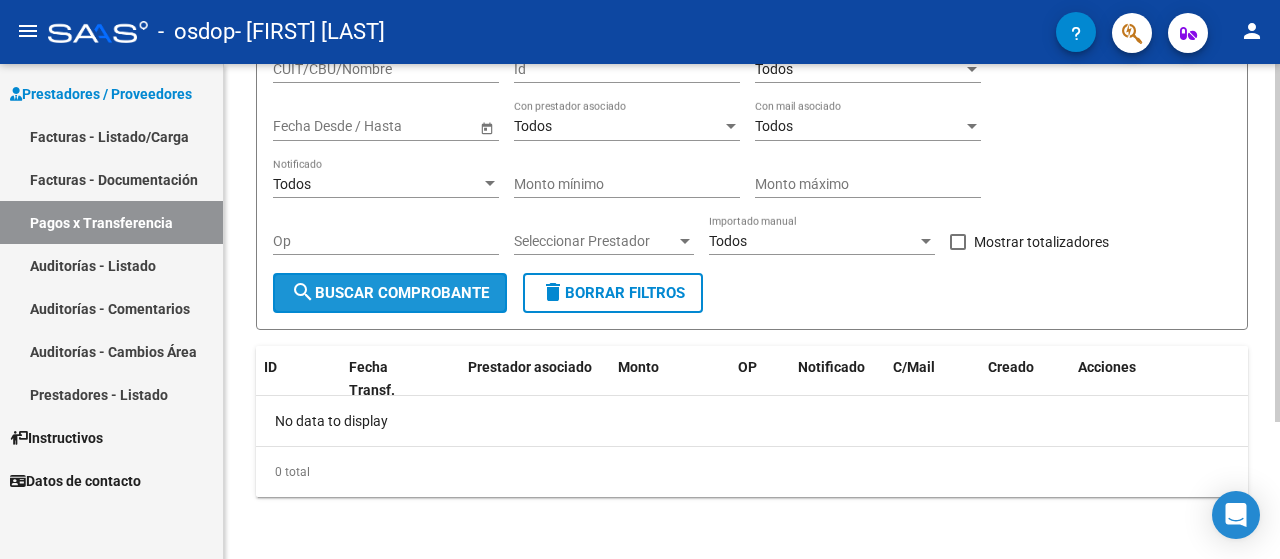 click on "search  Buscar Comprobante" 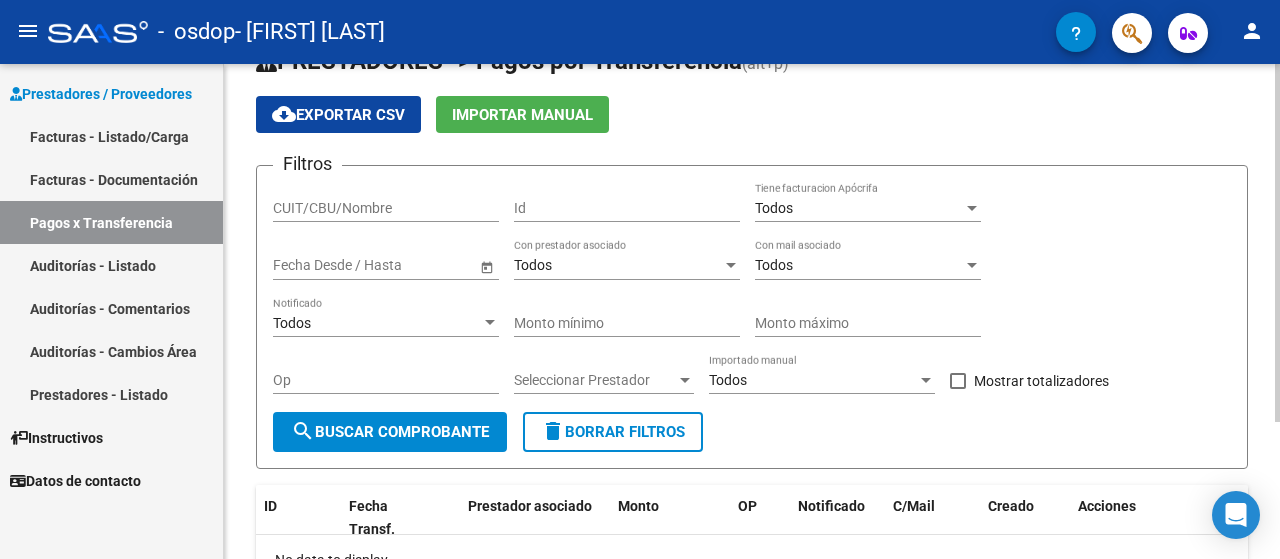 scroll, scrollTop: 31, scrollLeft: 0, axis: vertical 